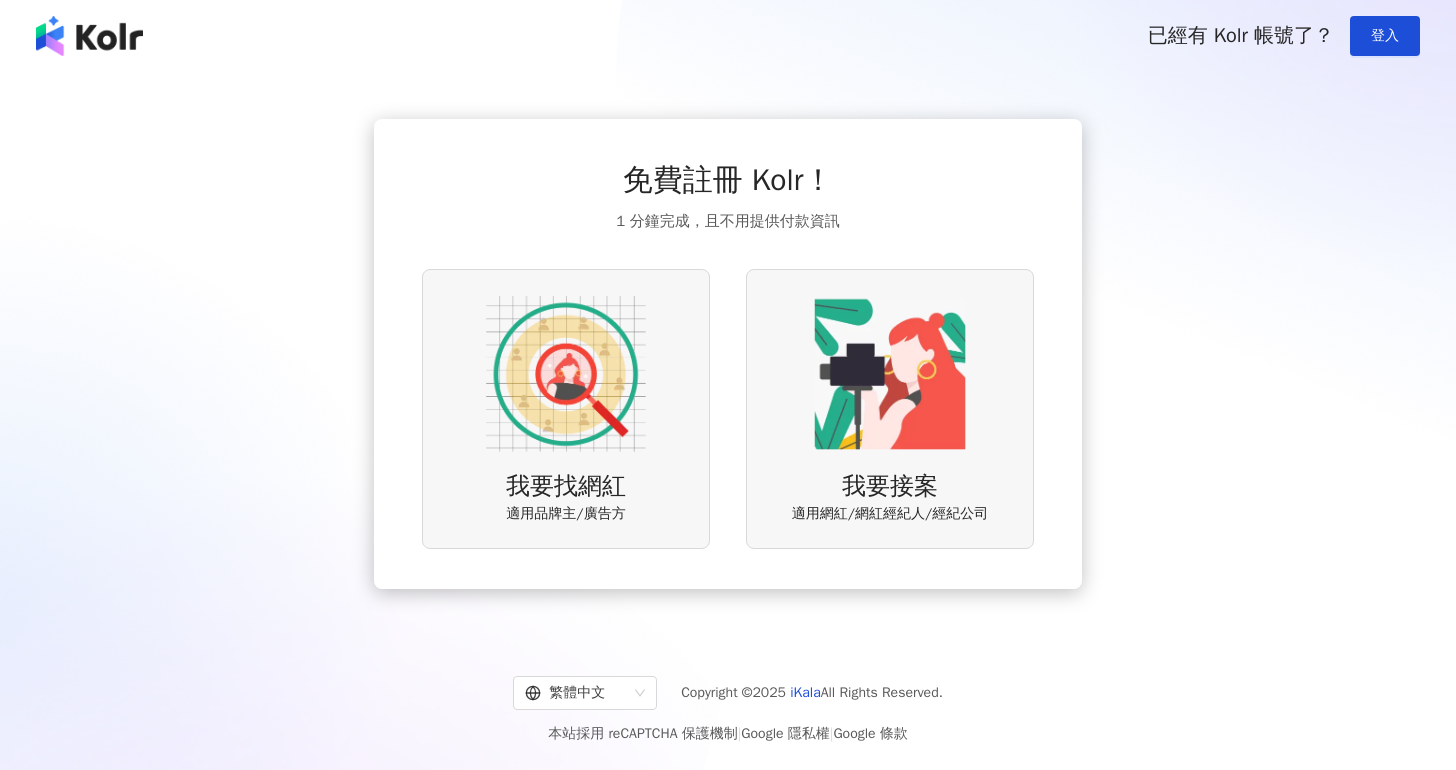 scroll, scrollTop: 0, scrollLeft: 0, axis: both 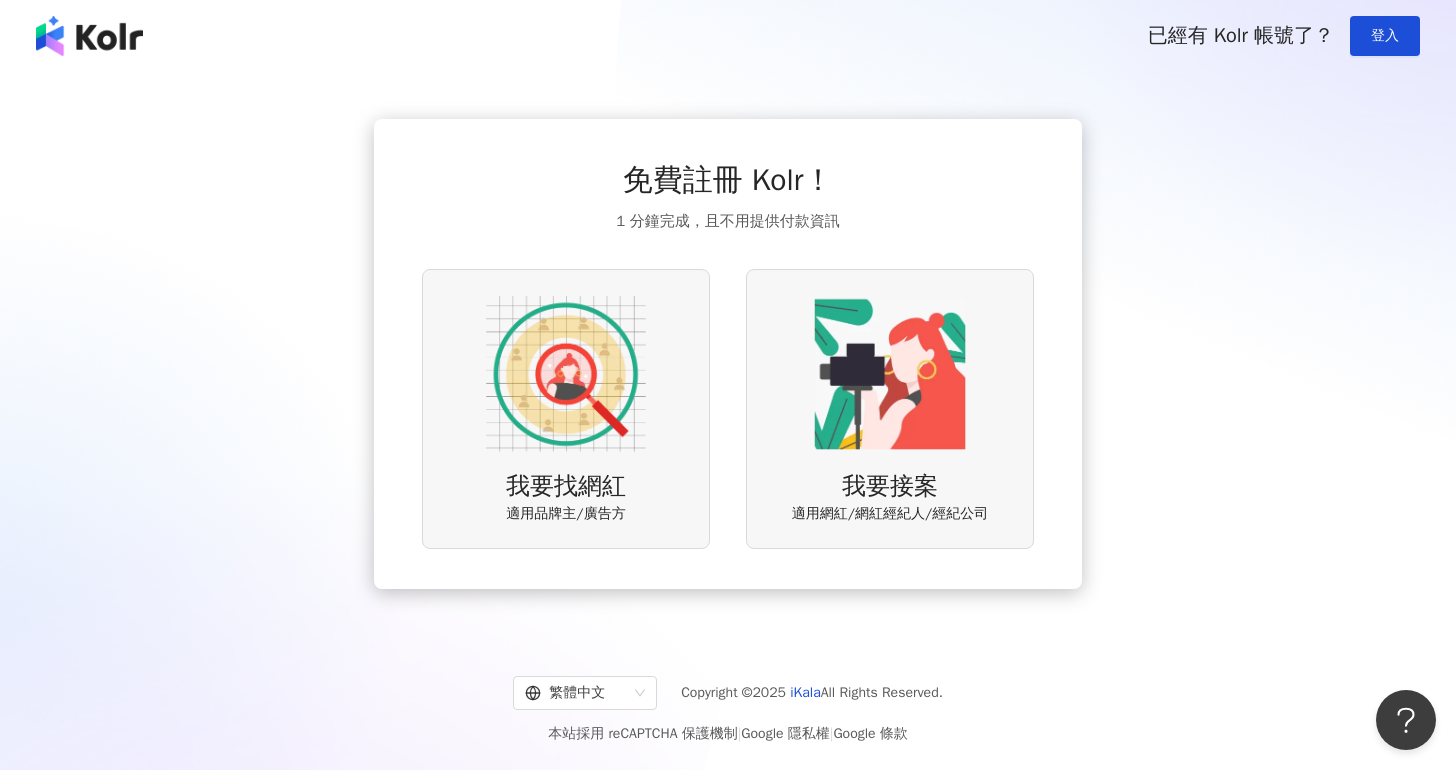 click at bounding box center [890, 374] 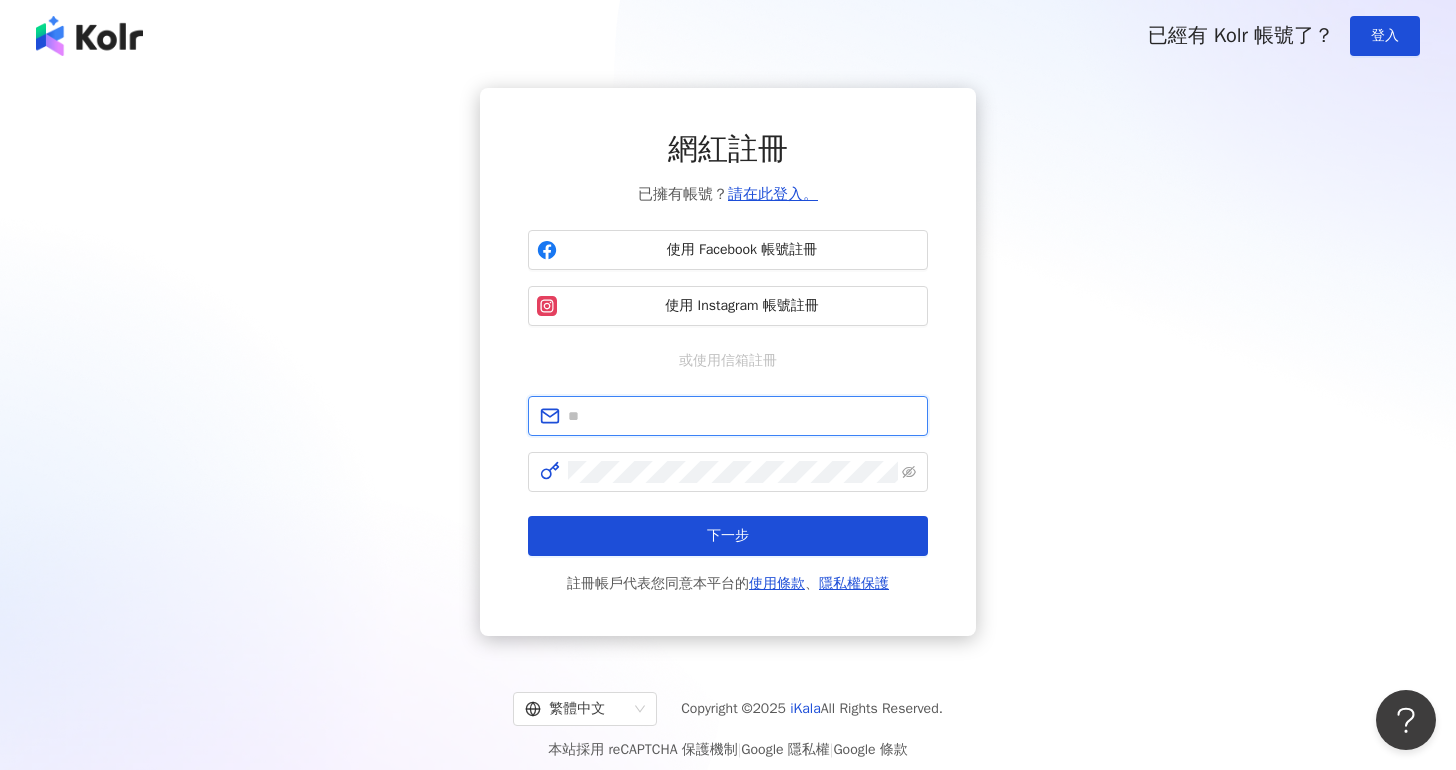 click at bounding box center [742, 416] 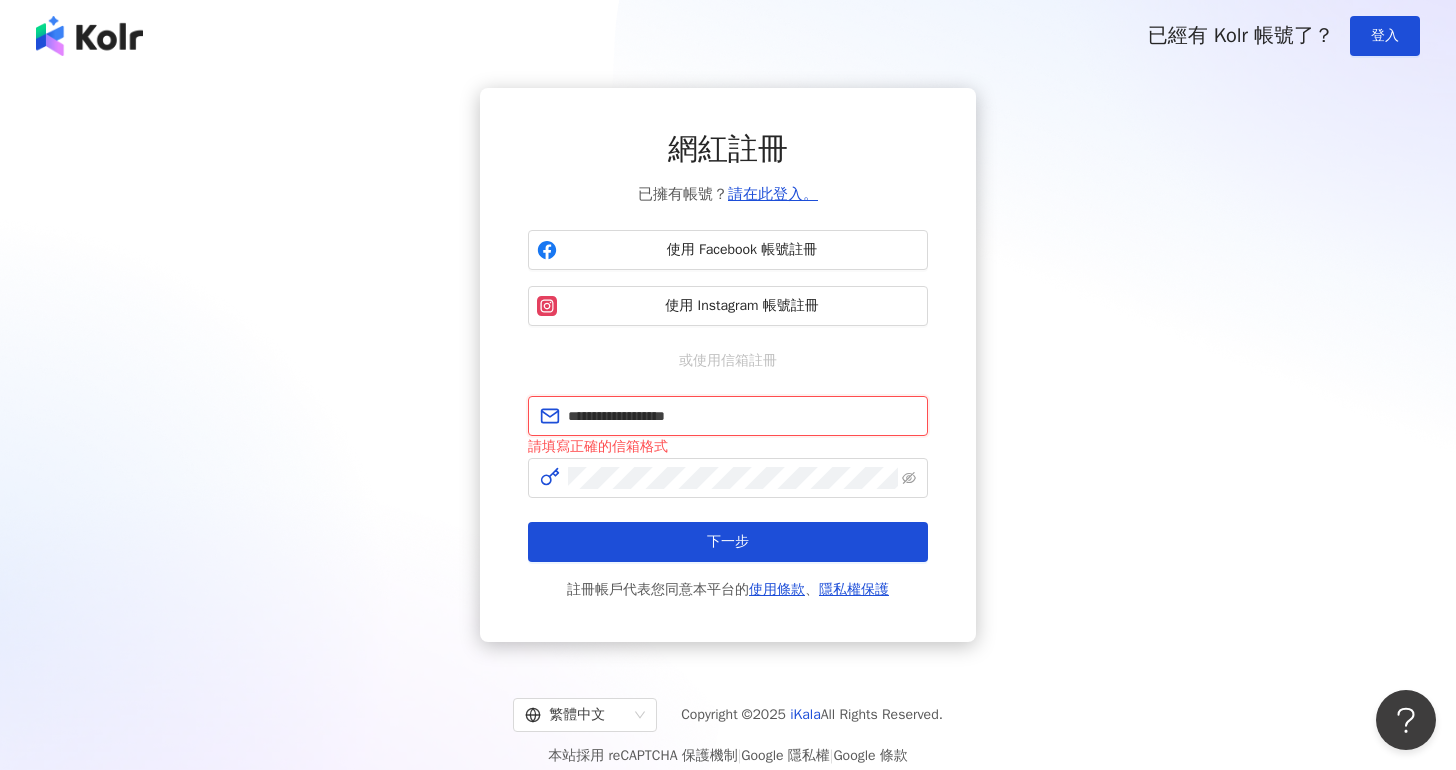 click on "**********" at bounding box center (742, 416) 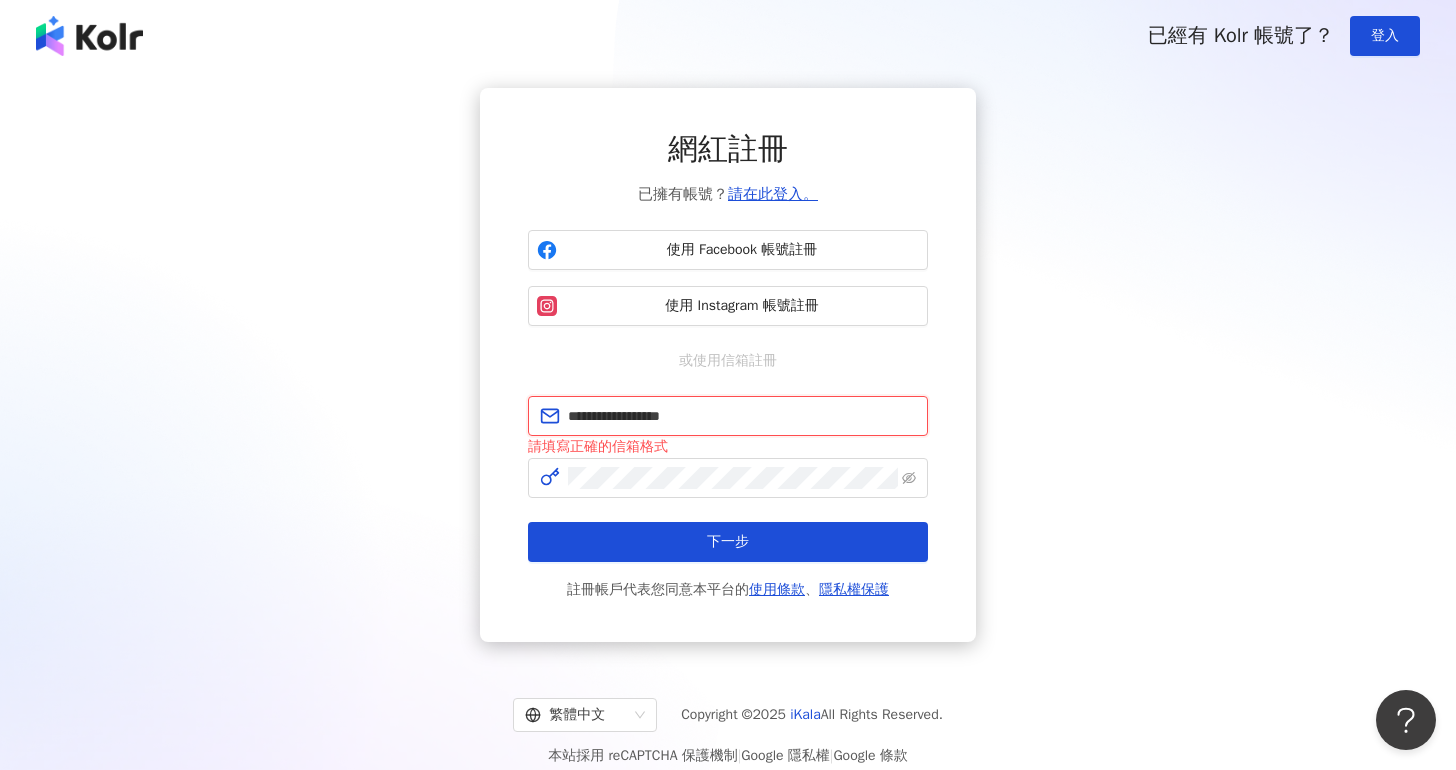 type on "**********" 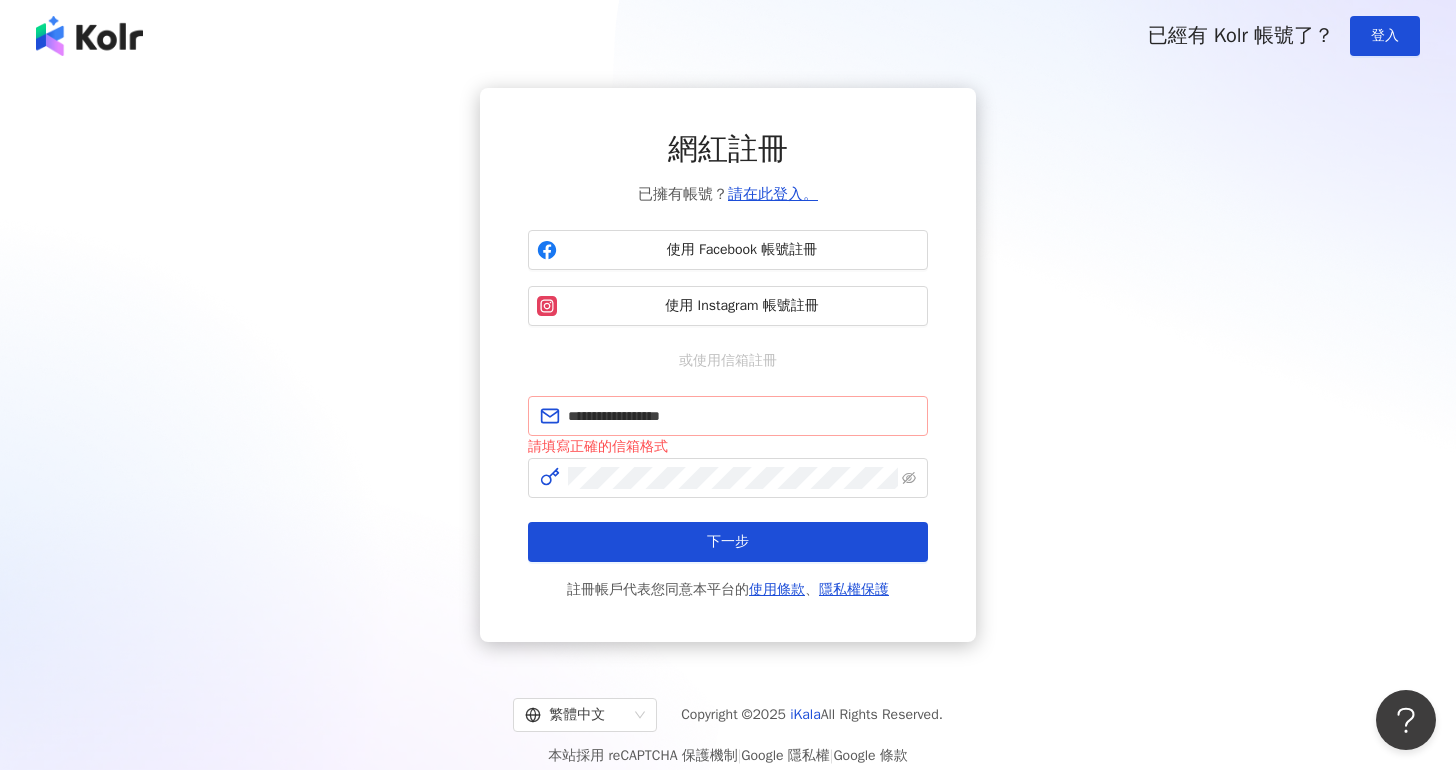 click on "**********" at bounding box center (728, 416) 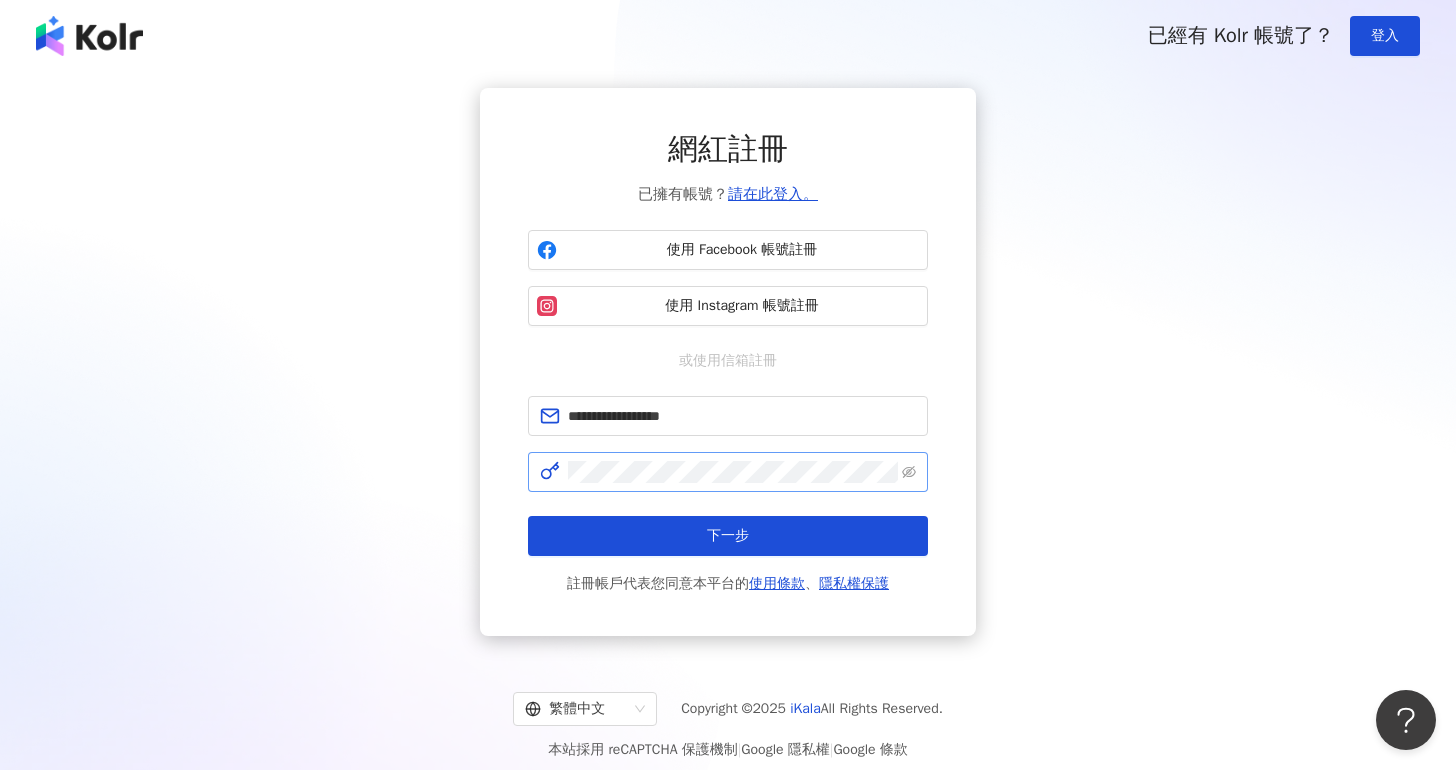 click at bounding box center [909, 472] 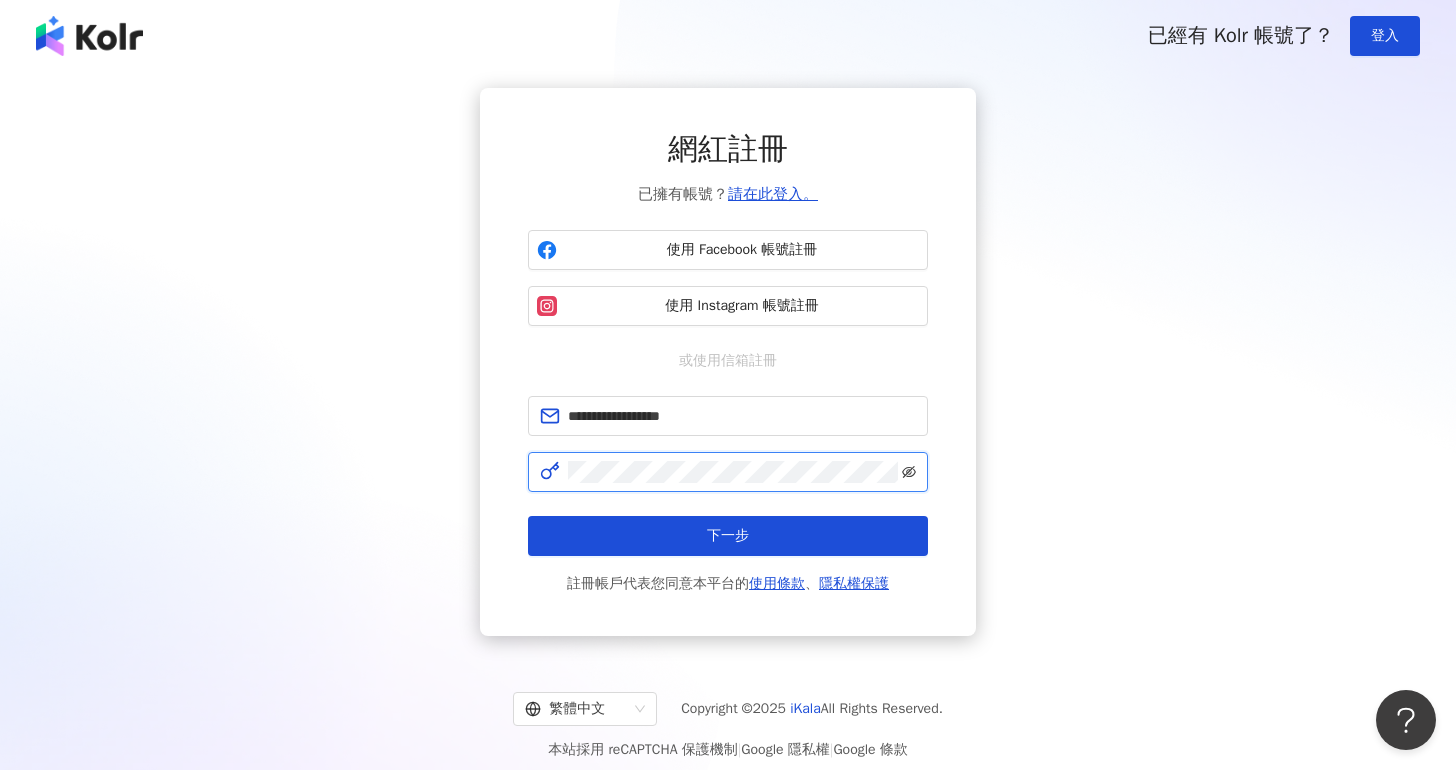 click 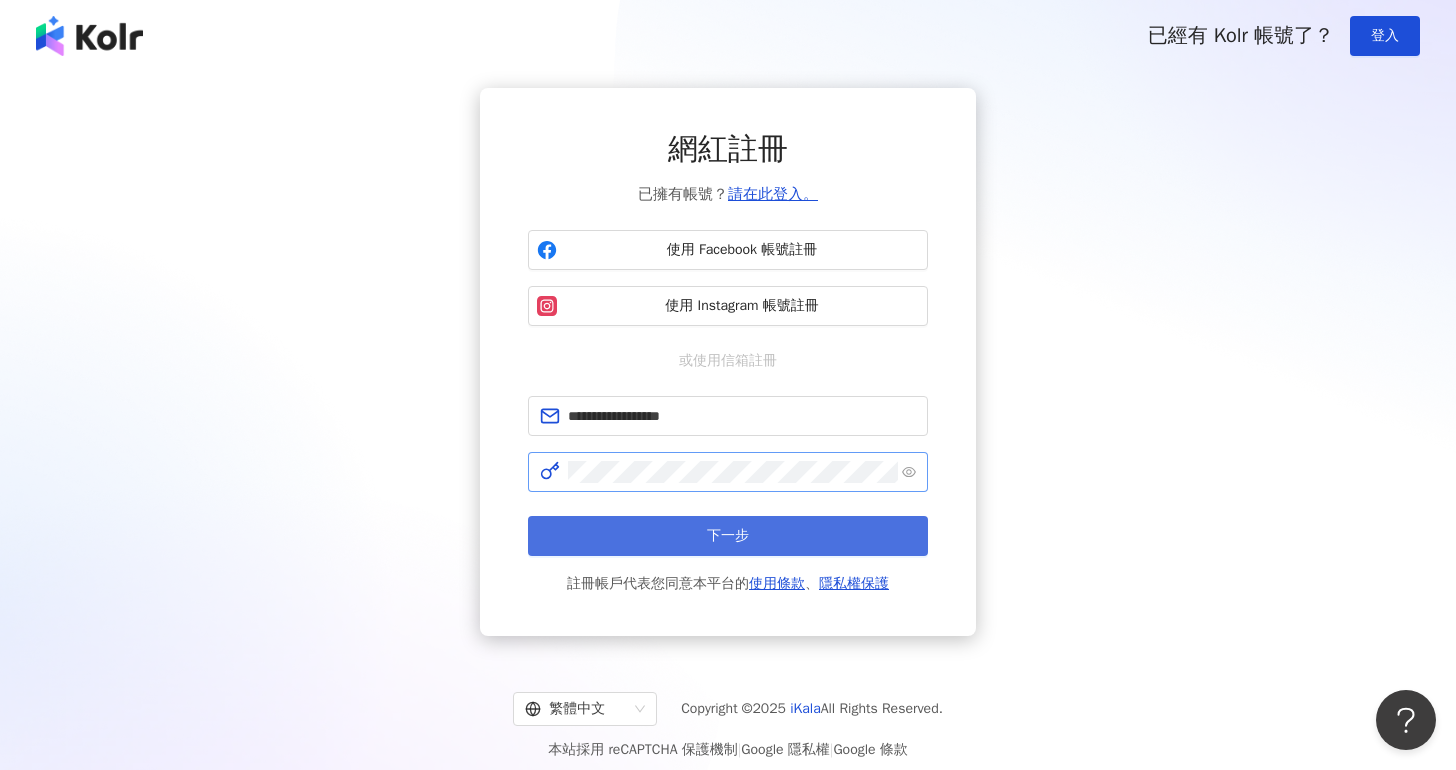 click on "下一步" at bounding box center [728, 536] 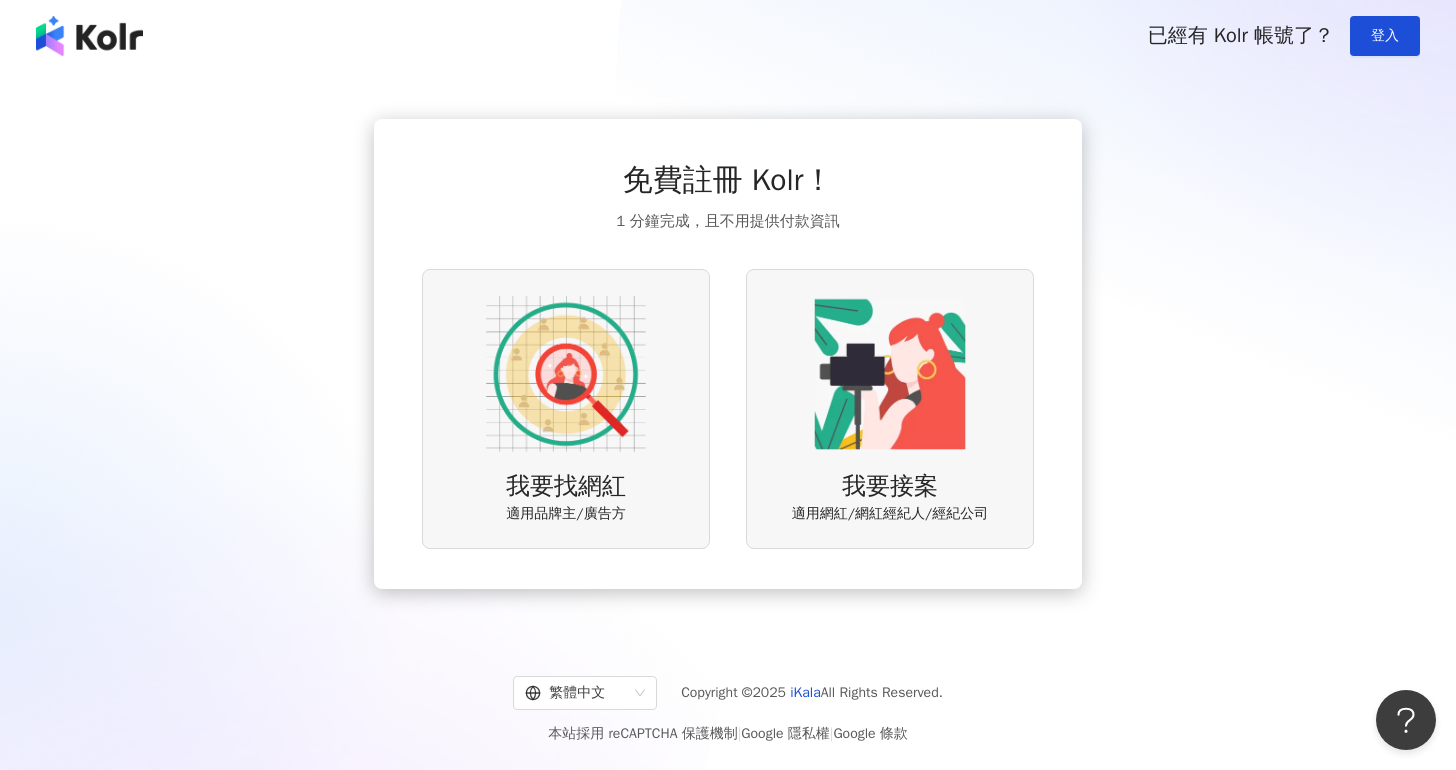 click at bounding box center [566, 374] 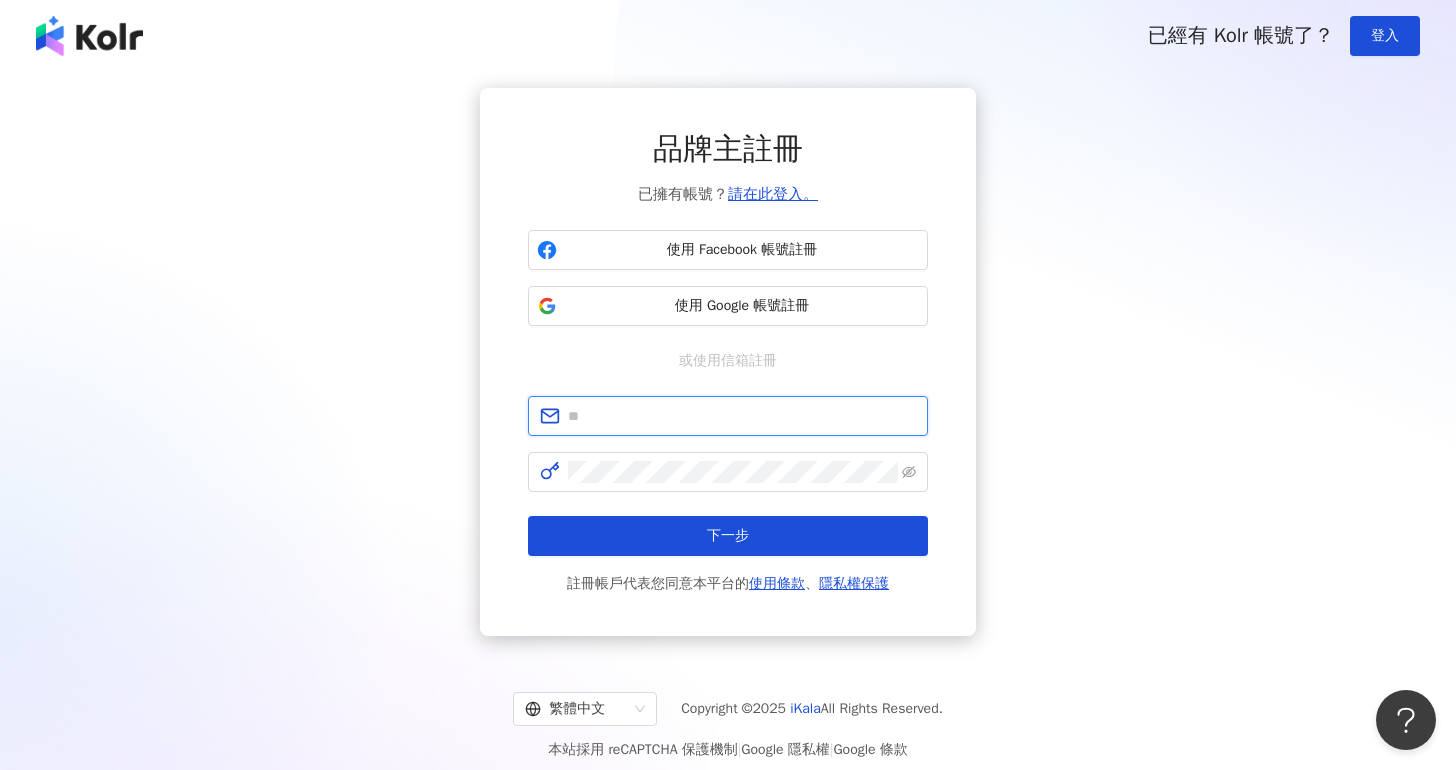 click at bounding box center [742, 416] 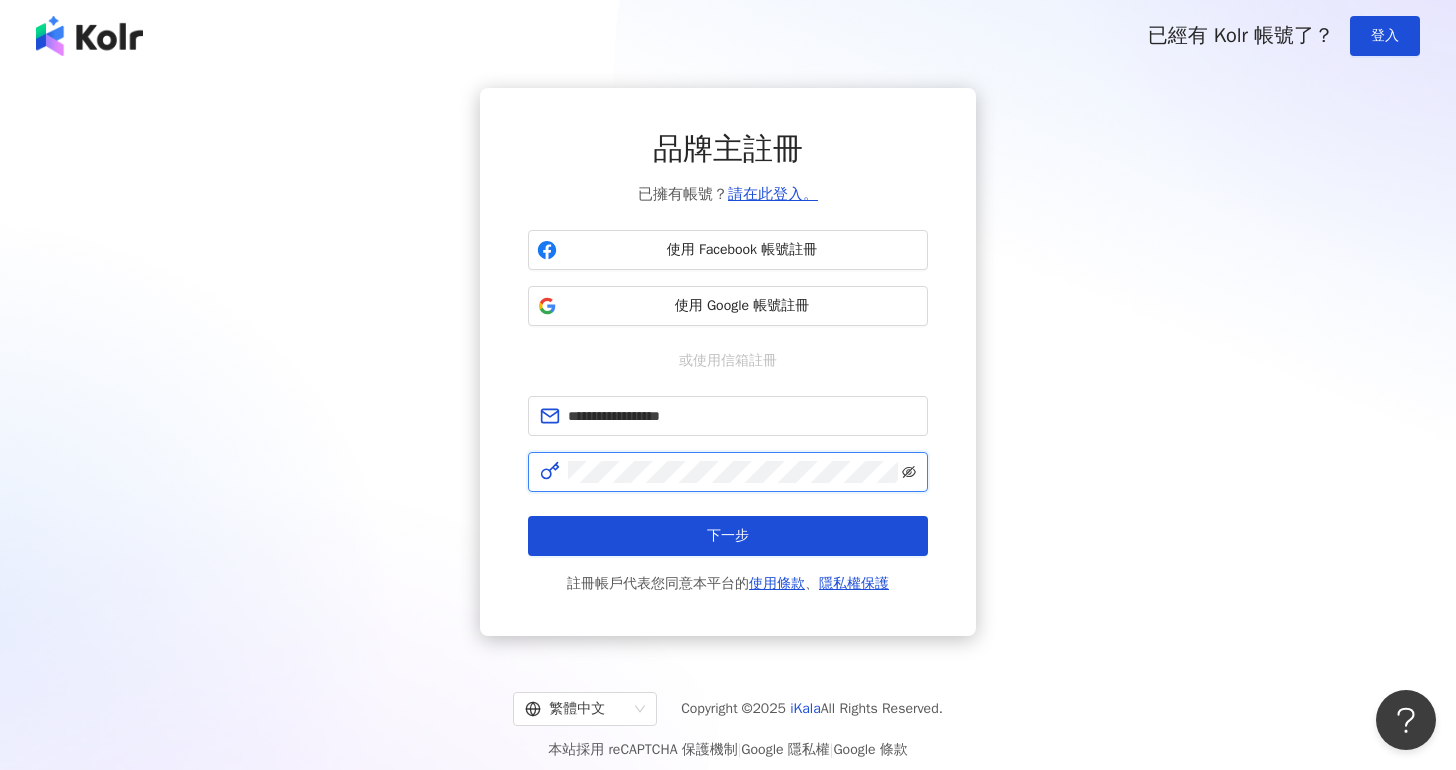 click 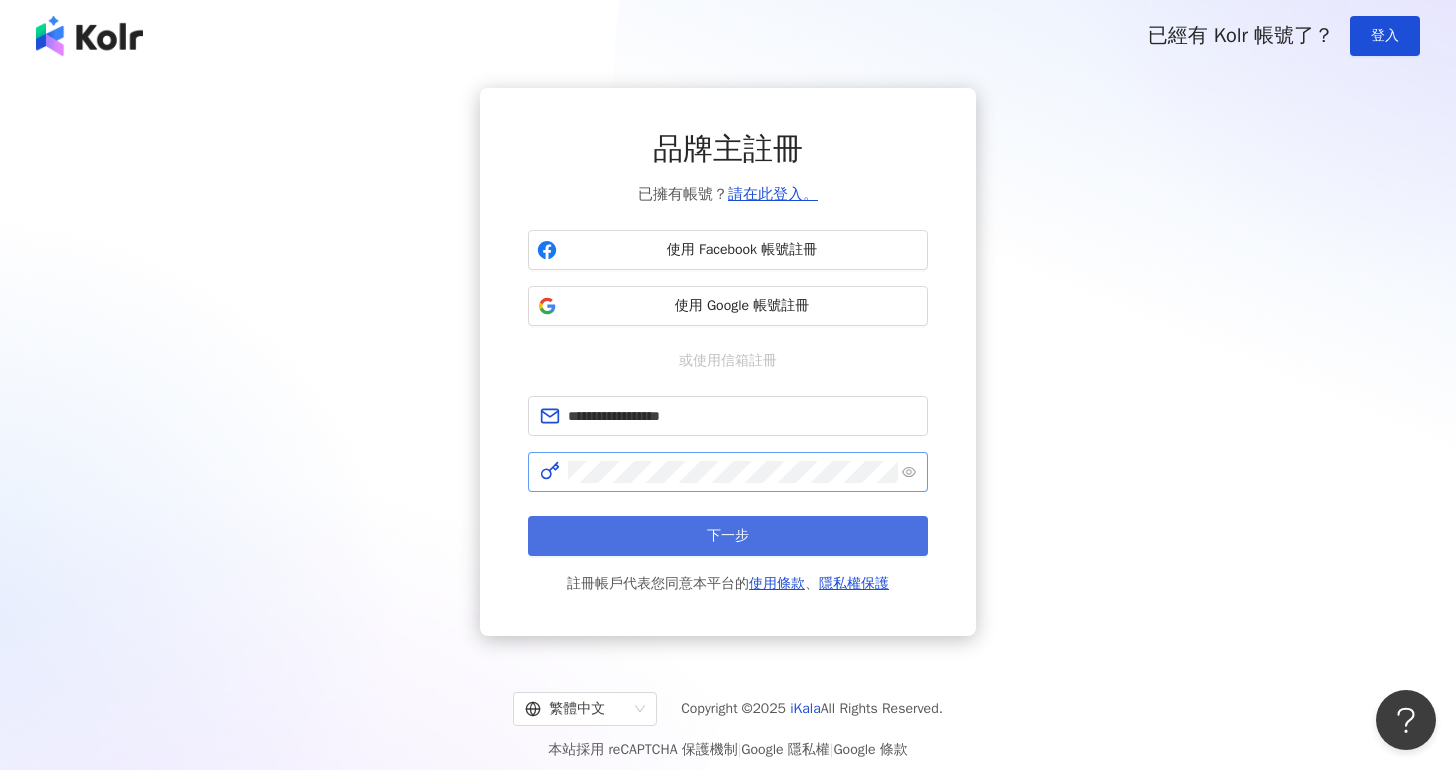 click on "下一步" at bounding box center [728, 536] 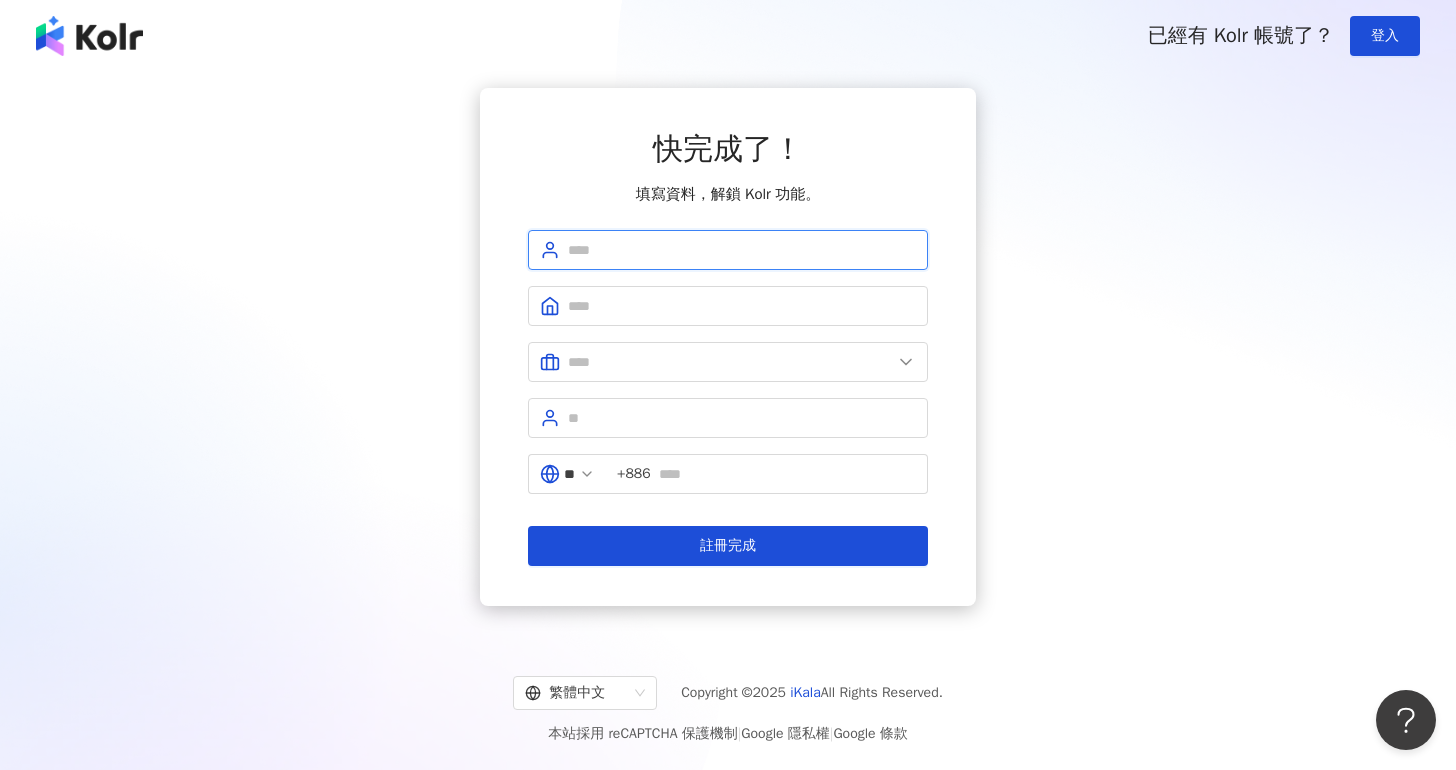click at bounding box center [742, 250] 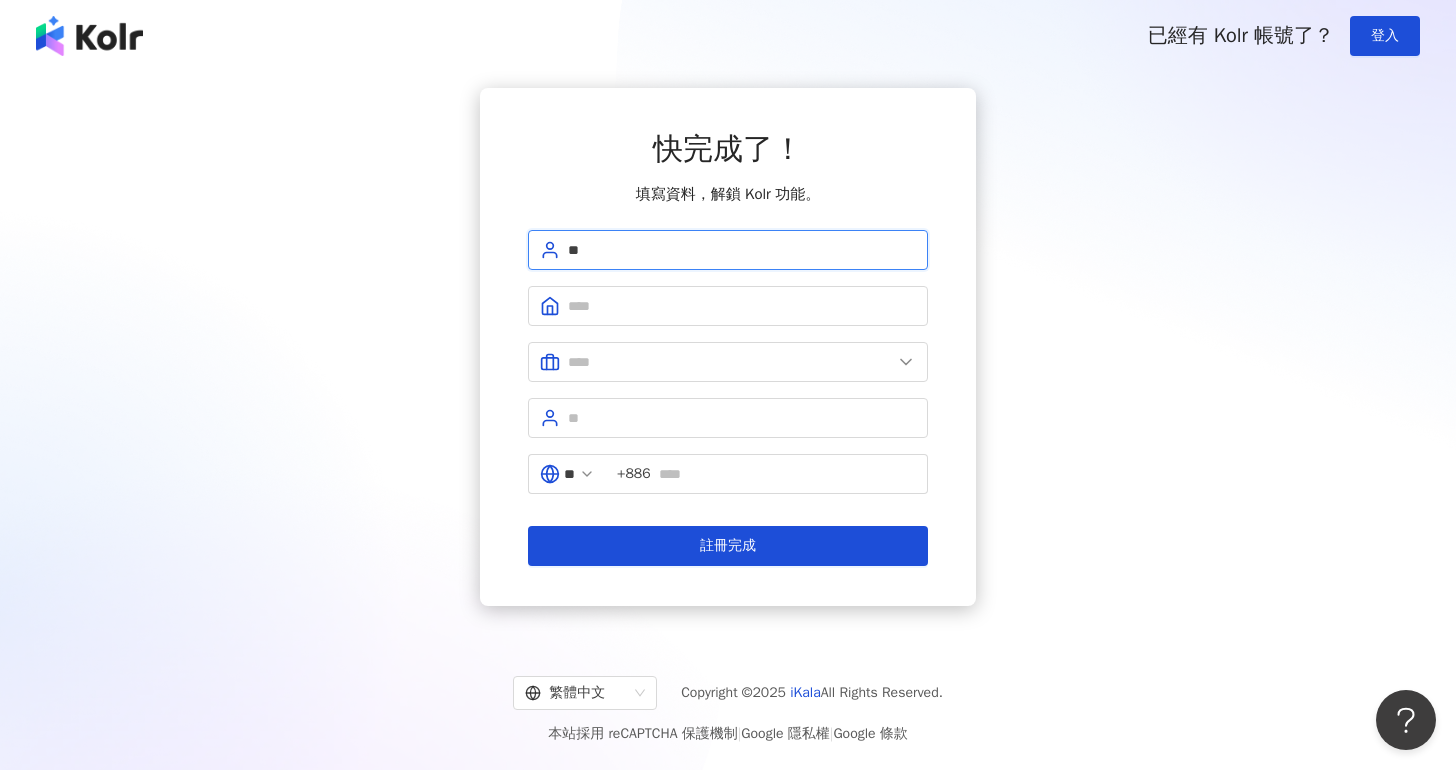 type on "*" 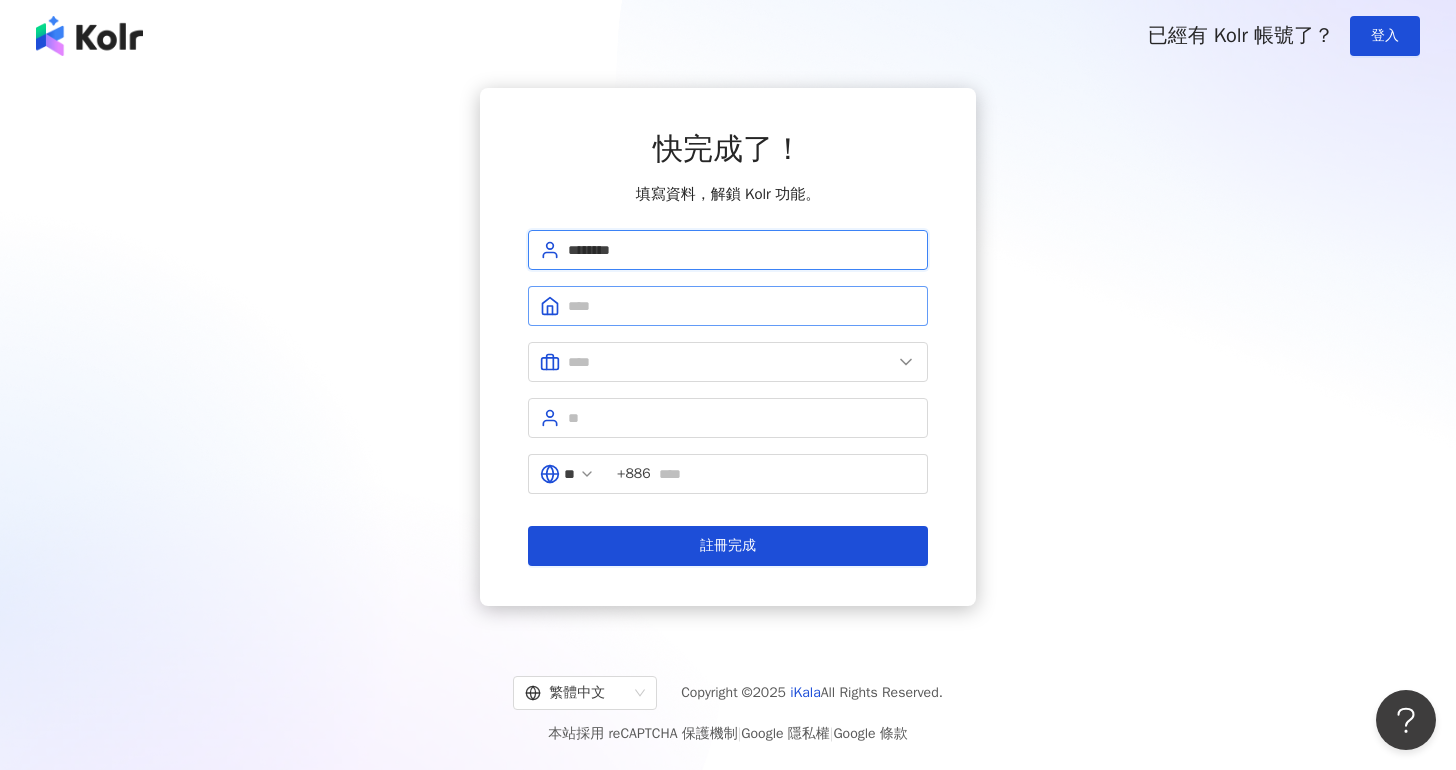 type on "********" 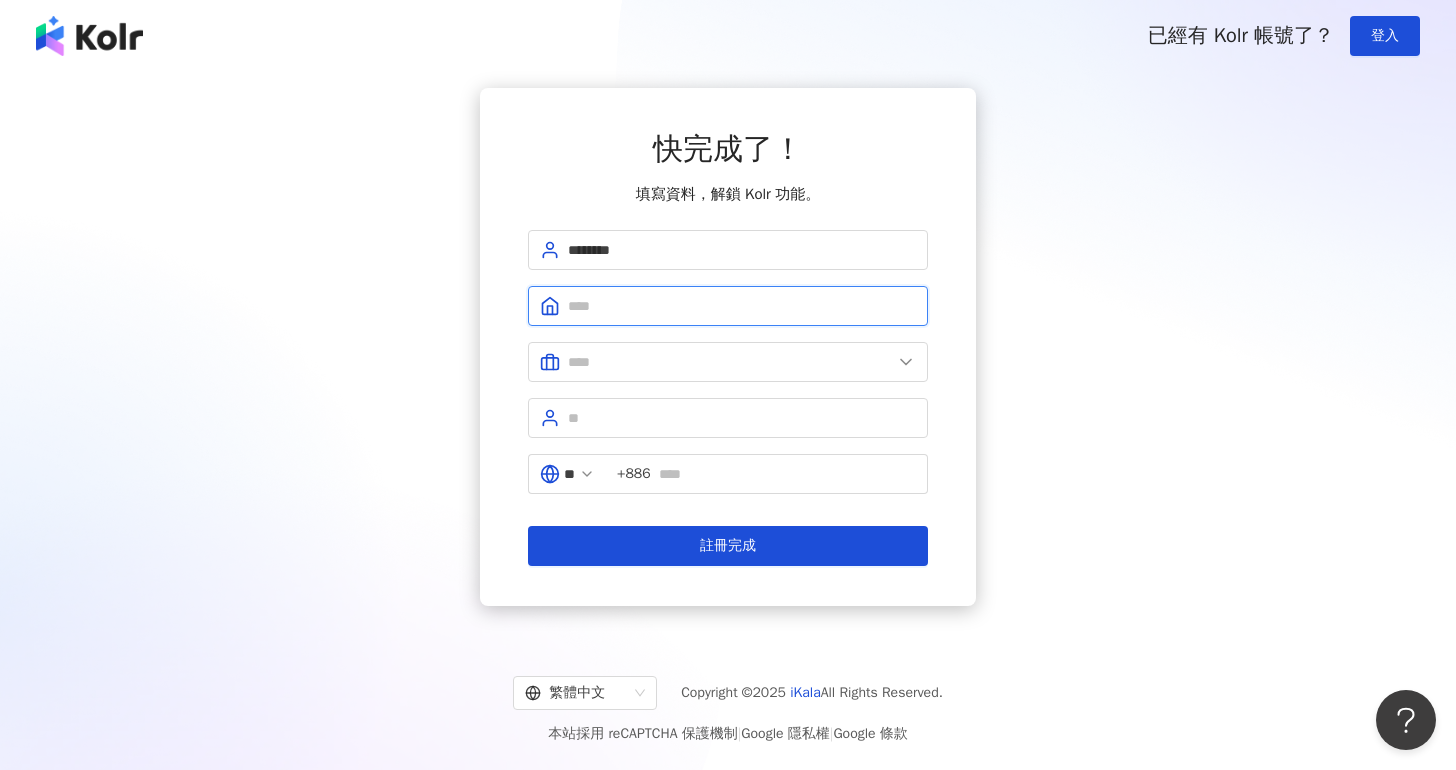 click at bounding box center (742, 306) 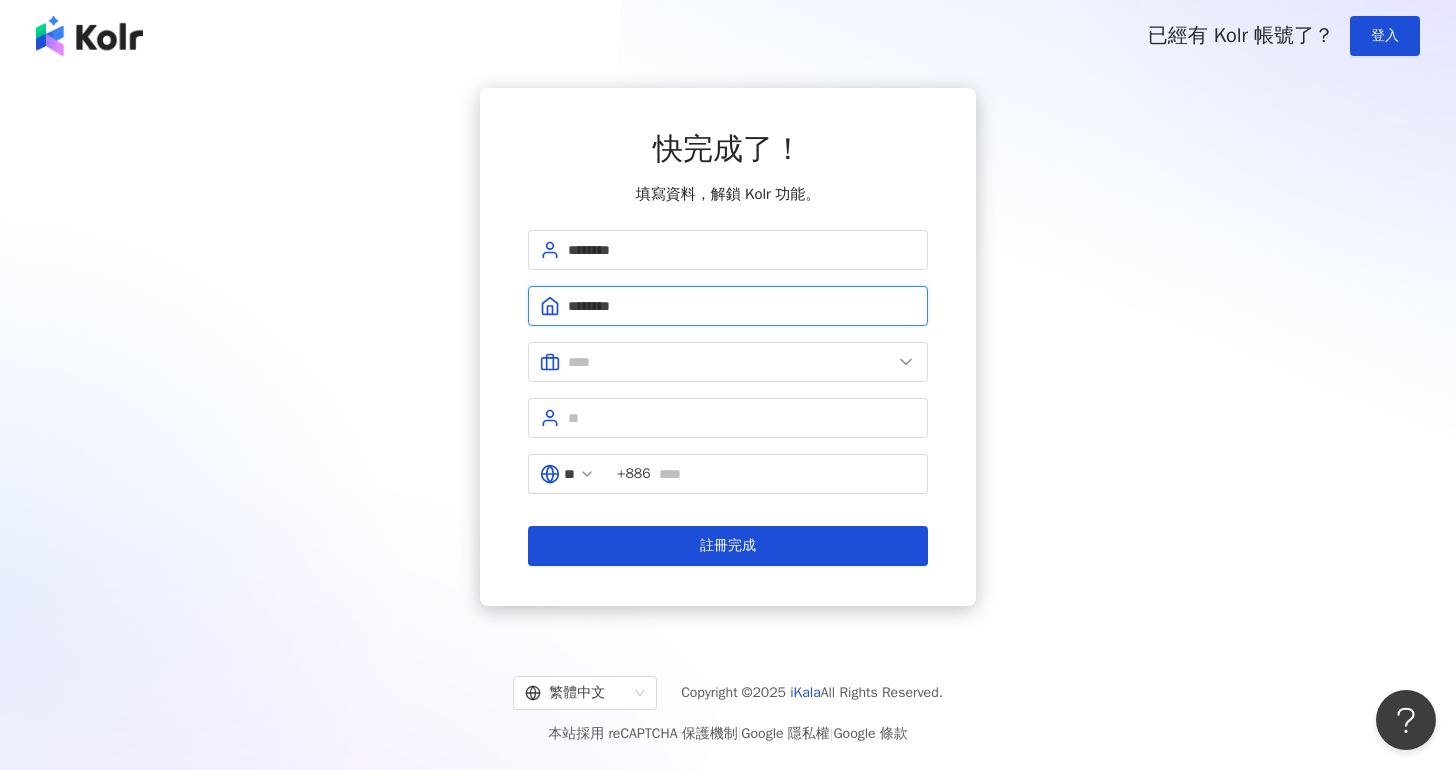 drag, startPoint x: 649, startPoint y: 303, endPoint x: 509, endPoint y: 303, distance: 140 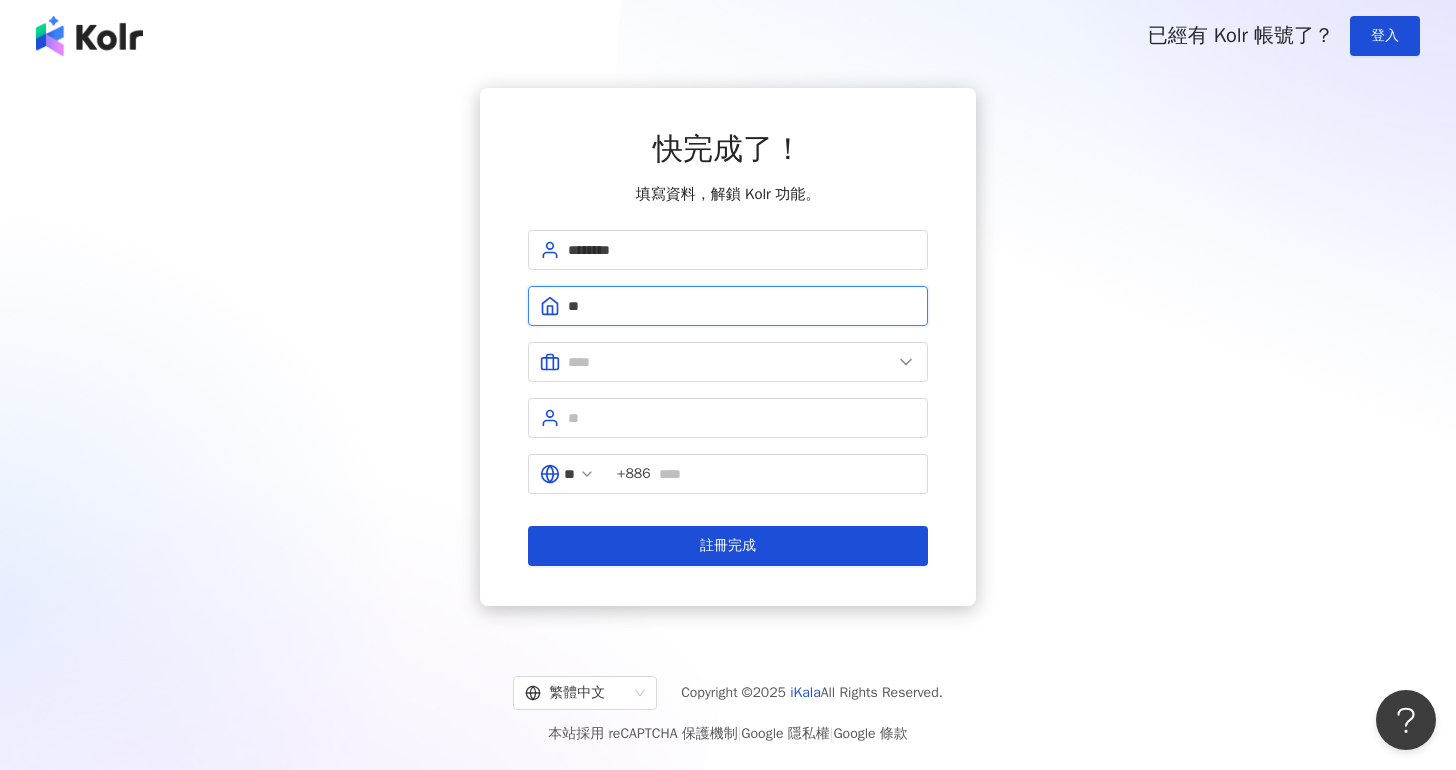 type on "*" 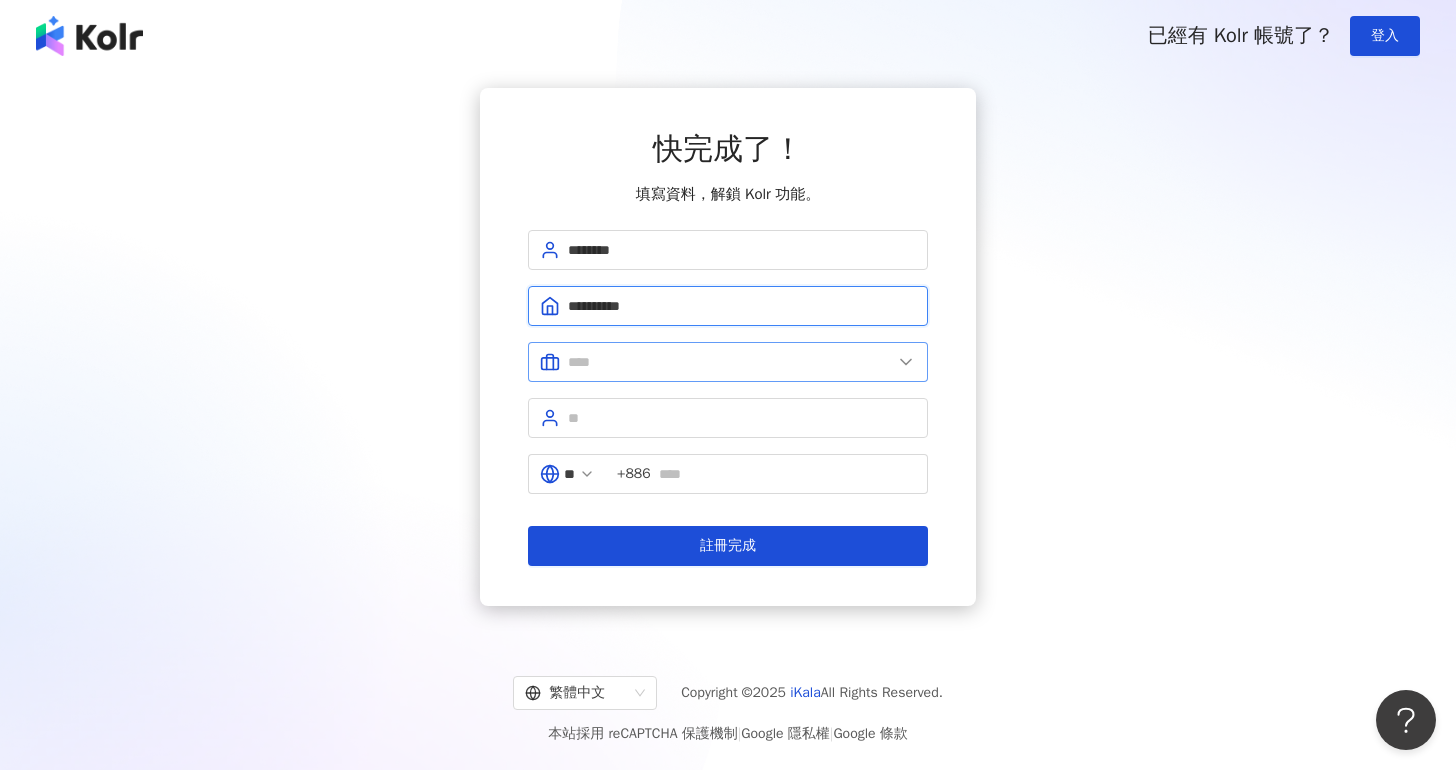 type on "**********" 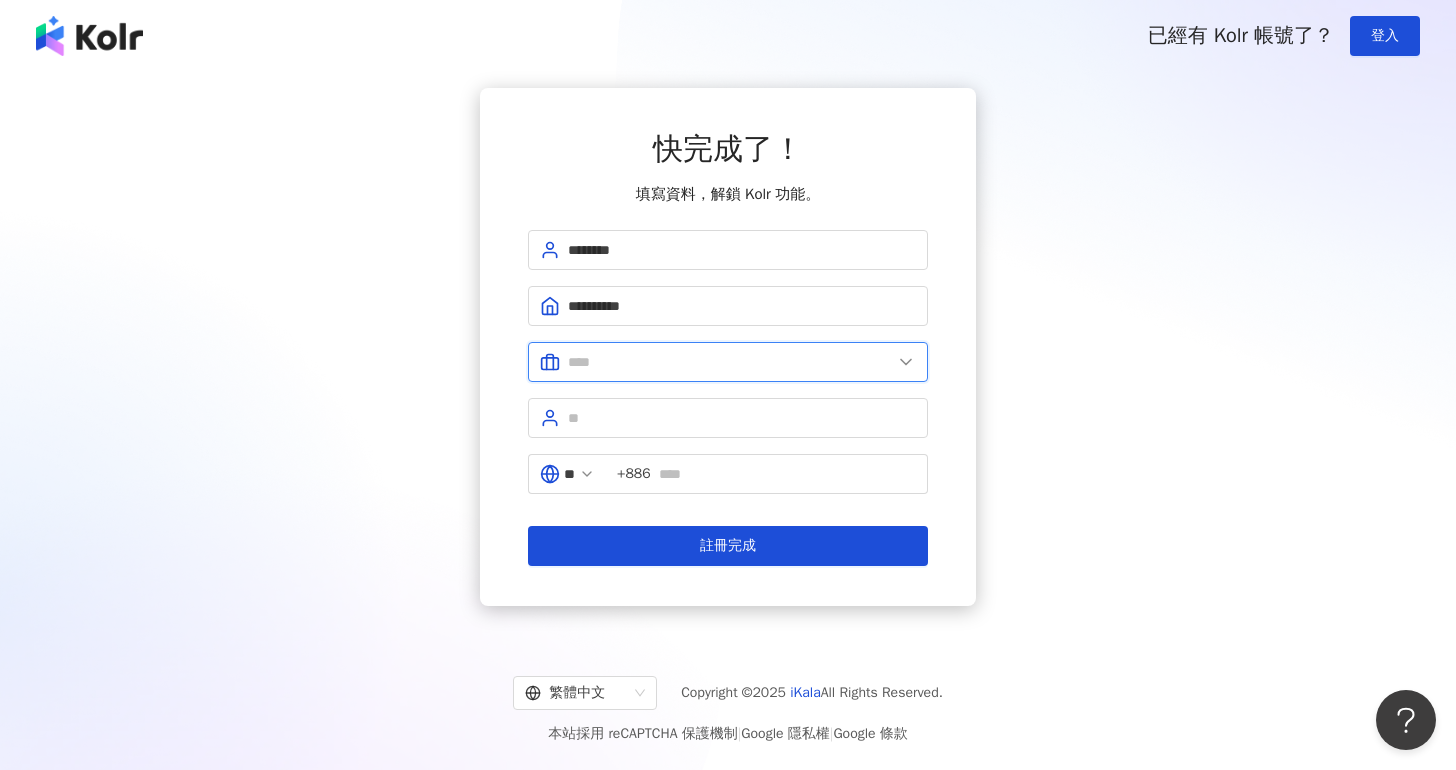 click at bounding box center [730, 362] 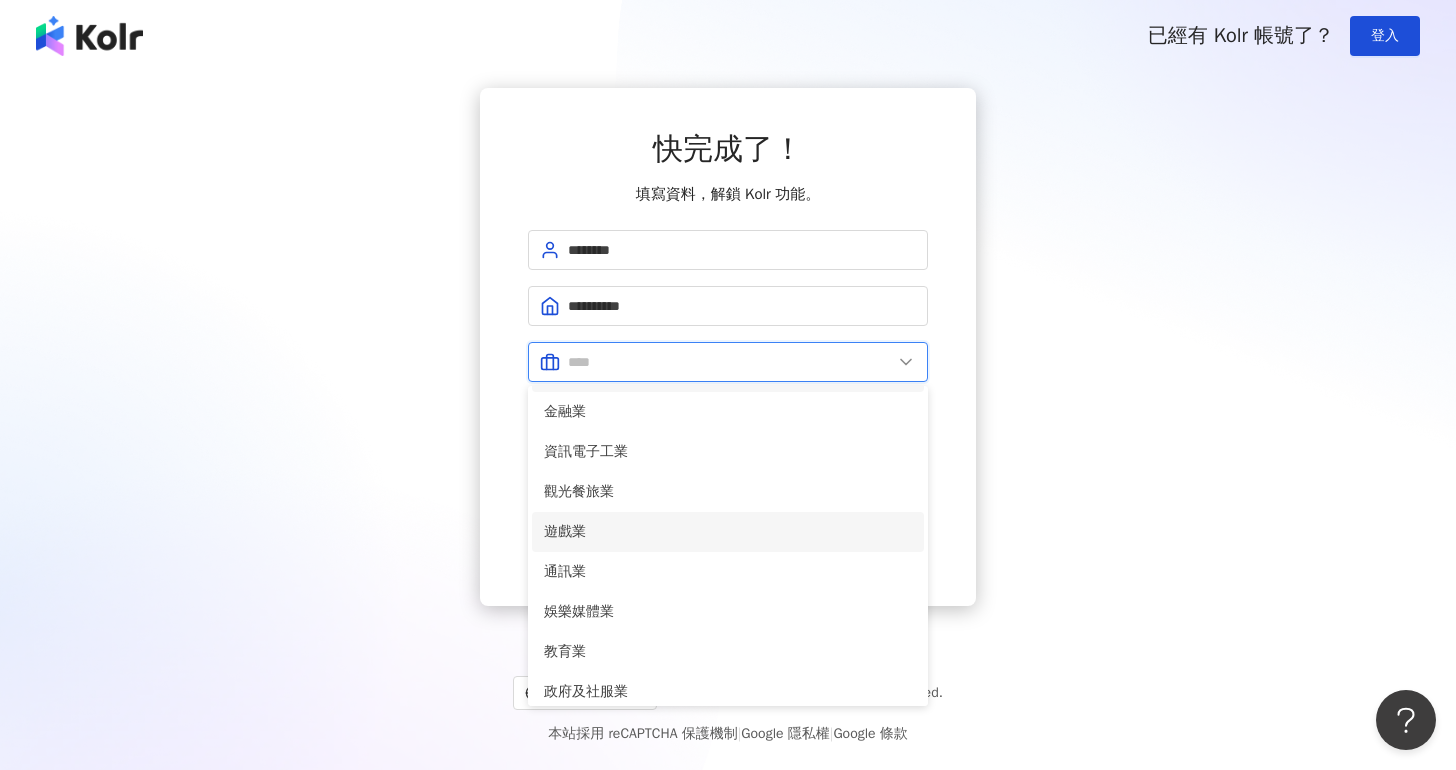 scroll, scrollTop: 205, scrollLeft: 0, axis: vertical 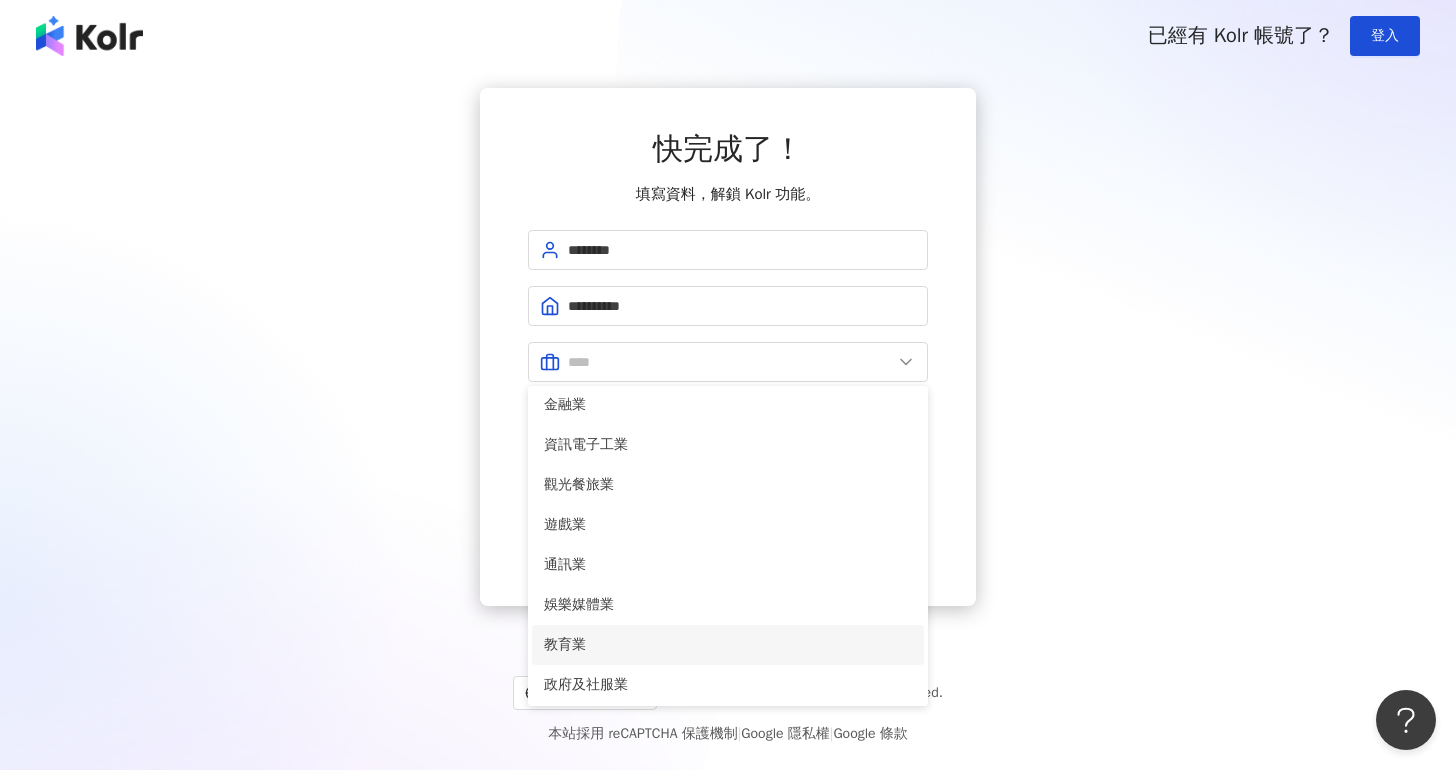 click on "教育業" at bounding box center (728, 645) 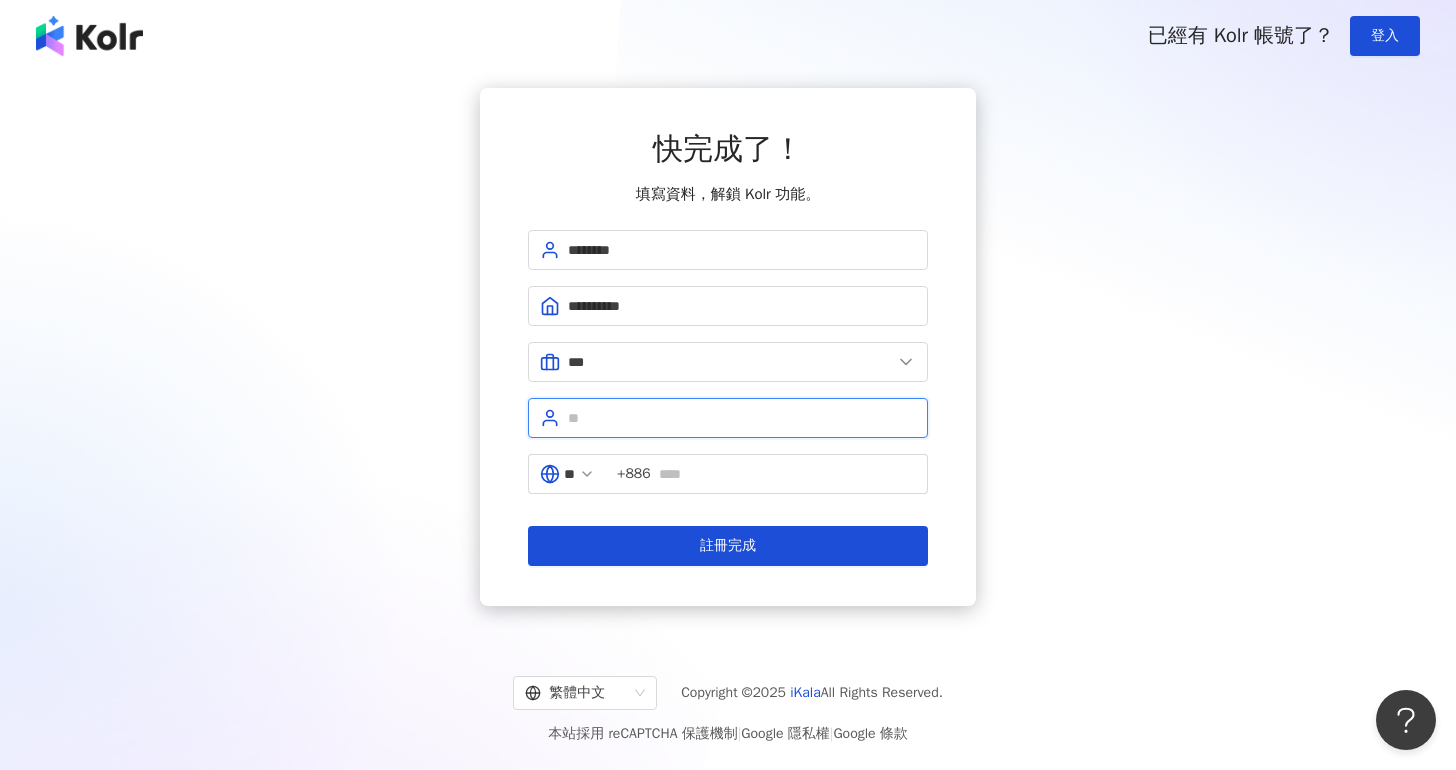 click at bounding box center [742, 418] 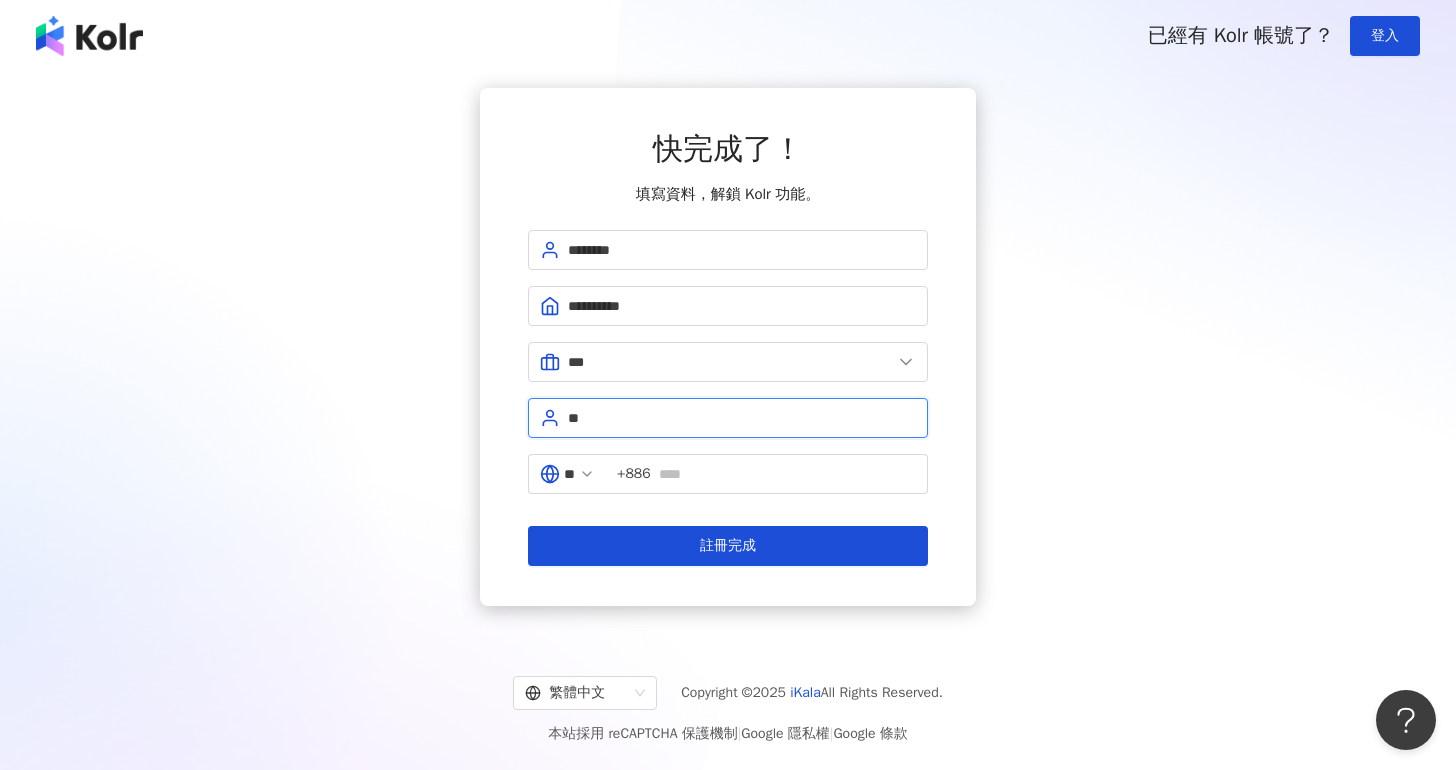 type on "*" 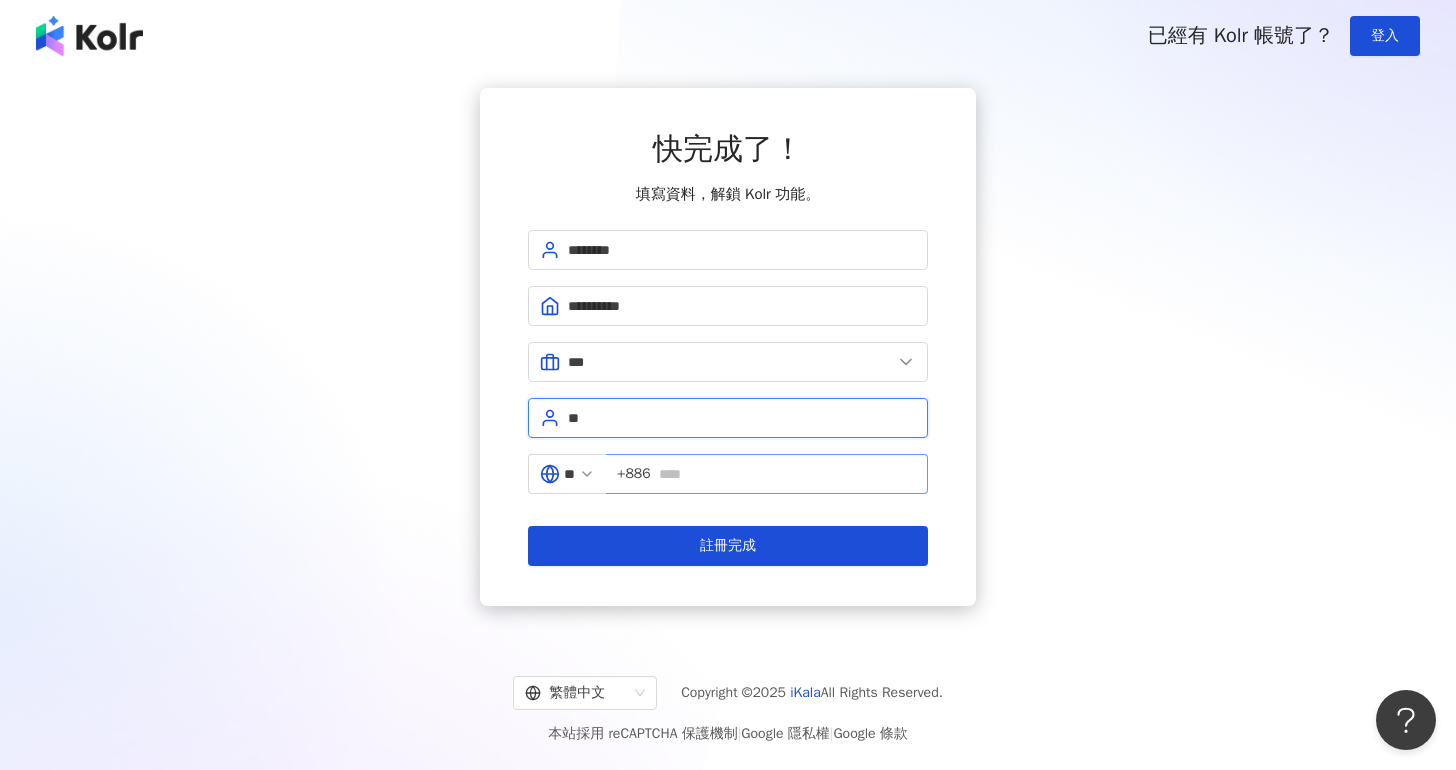 type on "**" 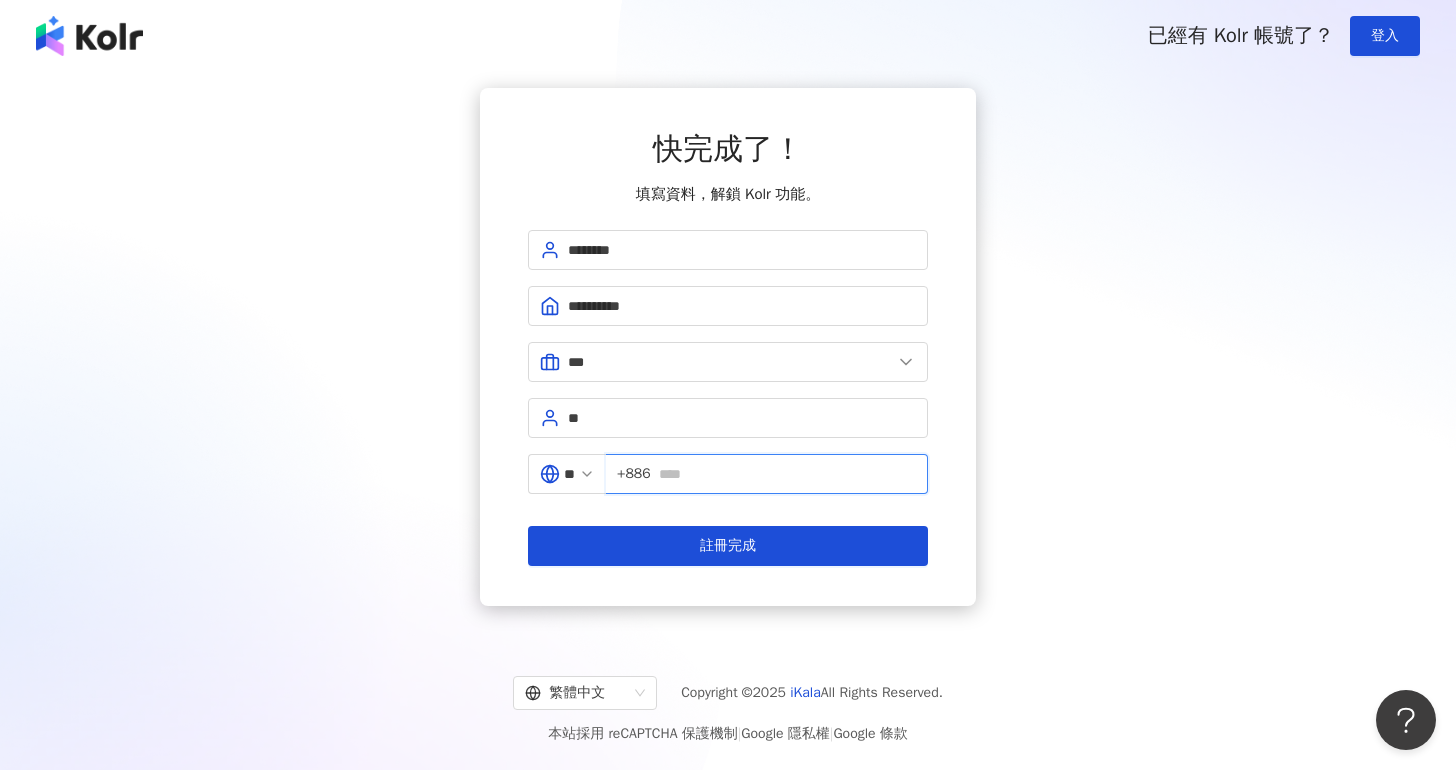 click at bounding box center (787, 474) 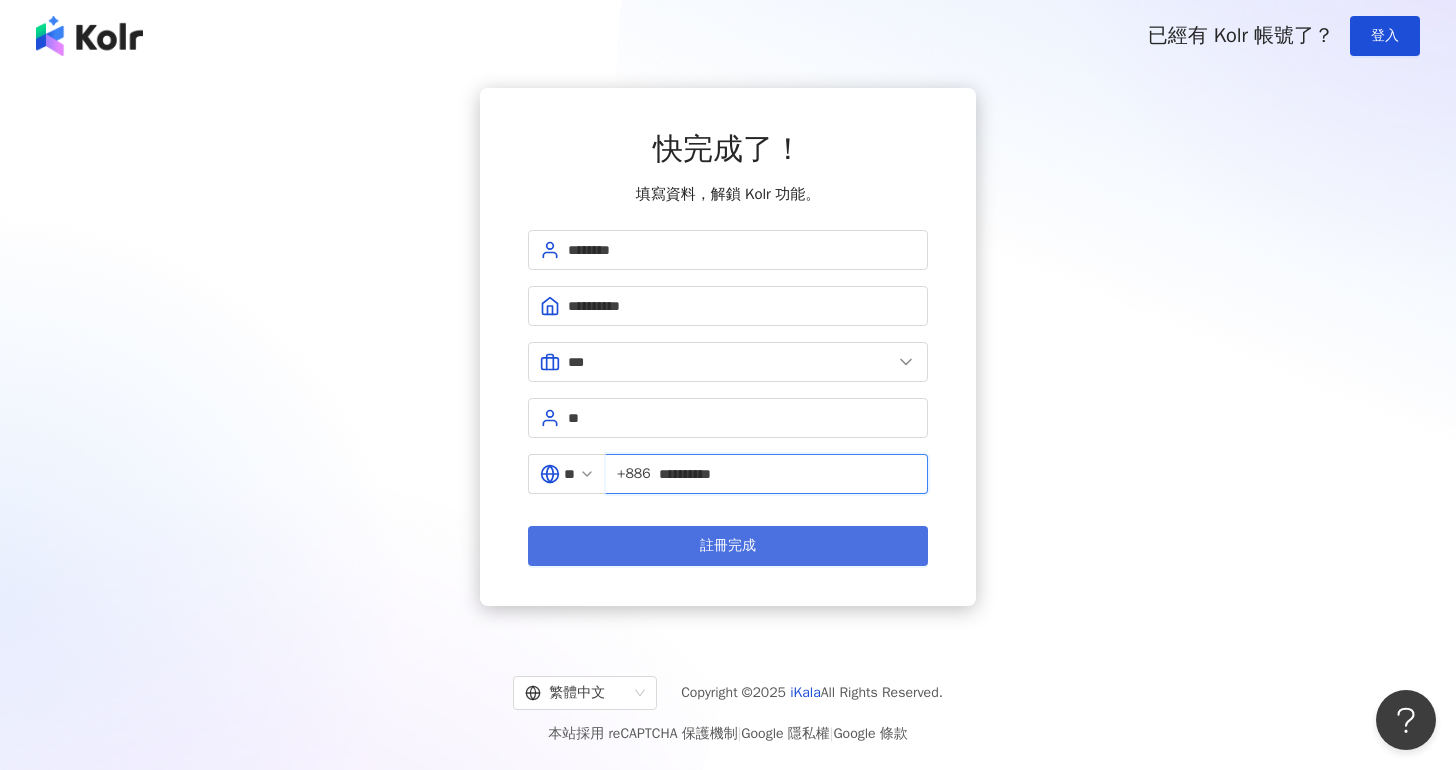 type on "**********" 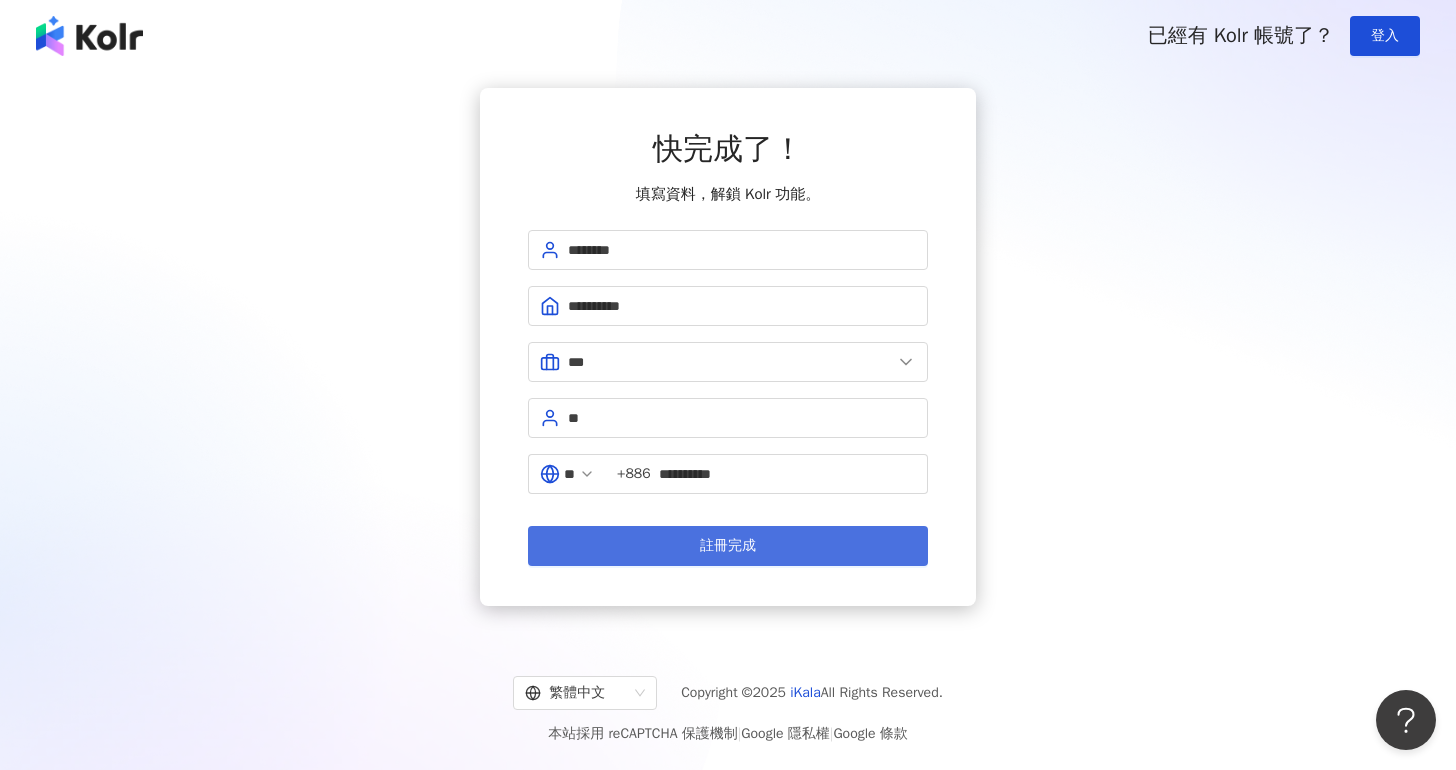 click on "註冊完成" at bounding box center [728, 546] 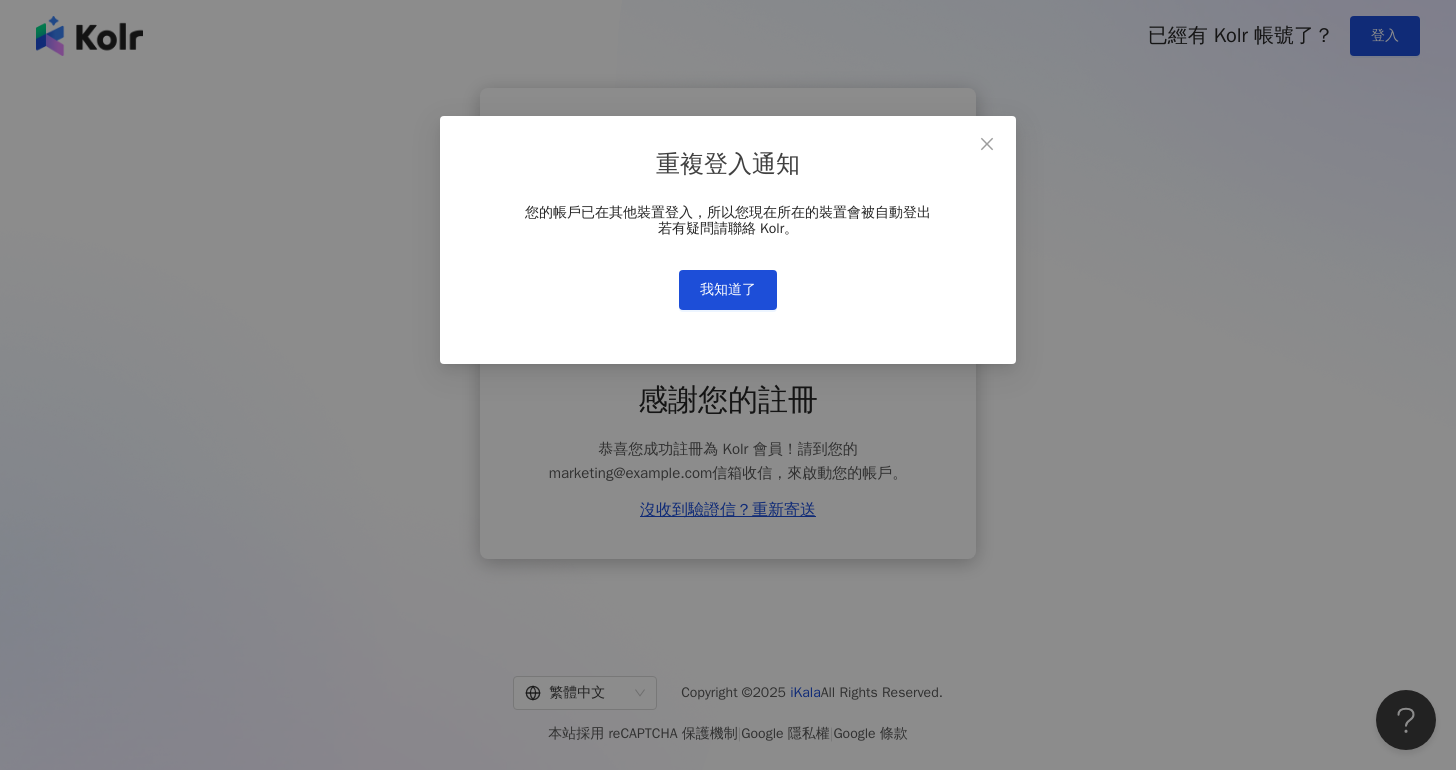 click on "重複登入通知 您的帳戶已在其他裝置登入，所以您現在所在的裝置會被自動登出 若有疑問請聯絡 Kolr。 我知道了" at bounding box center [728, 385] 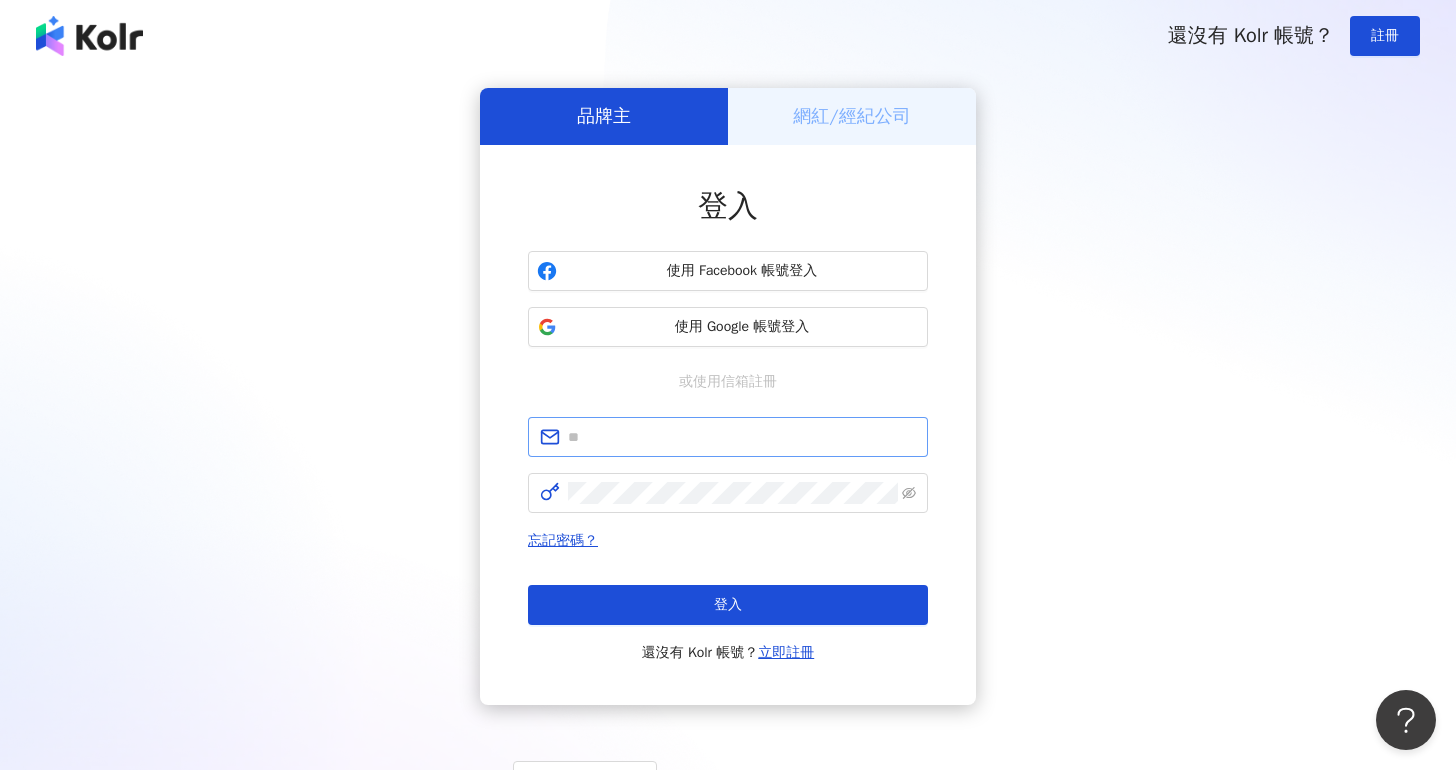 click at bounding box center [728, 437] 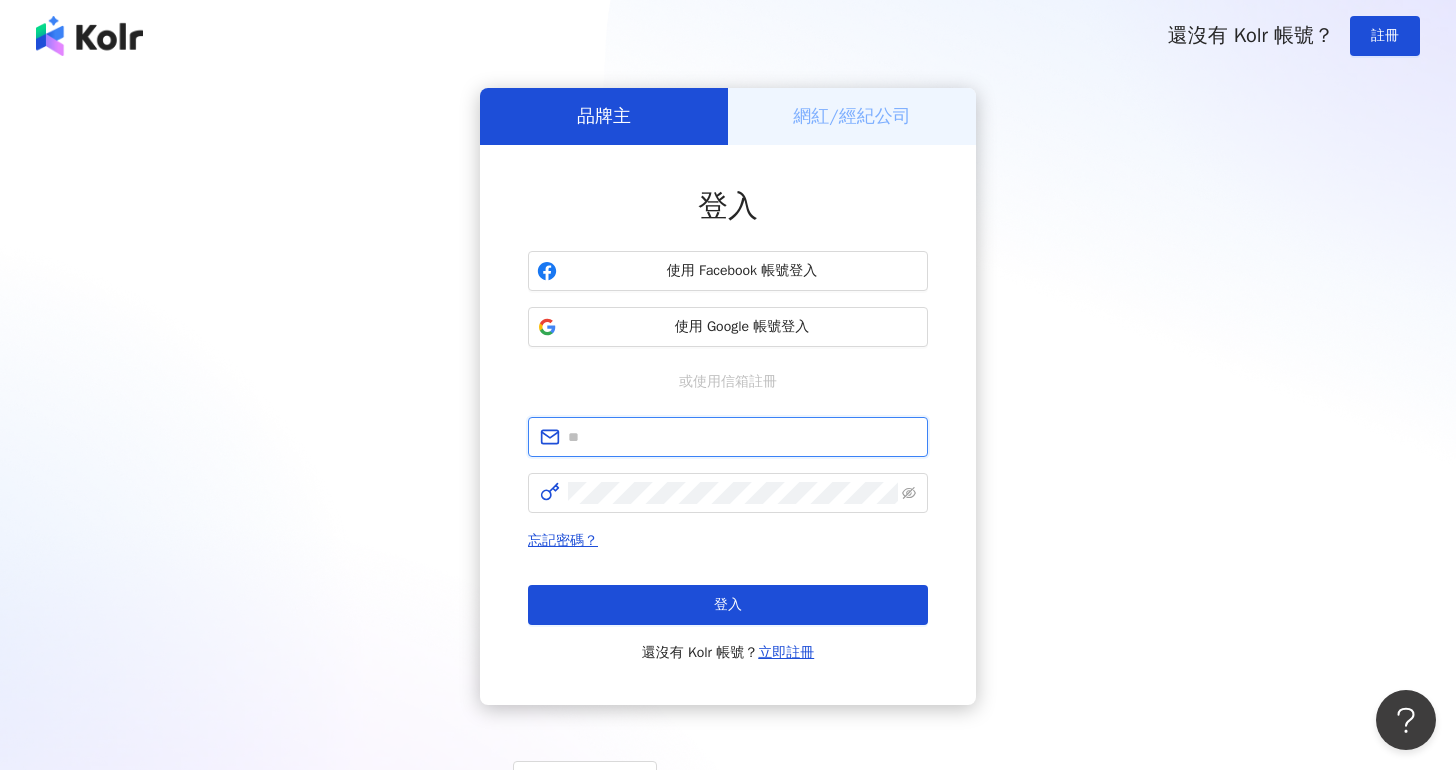 click at bounding box center (742, 437) 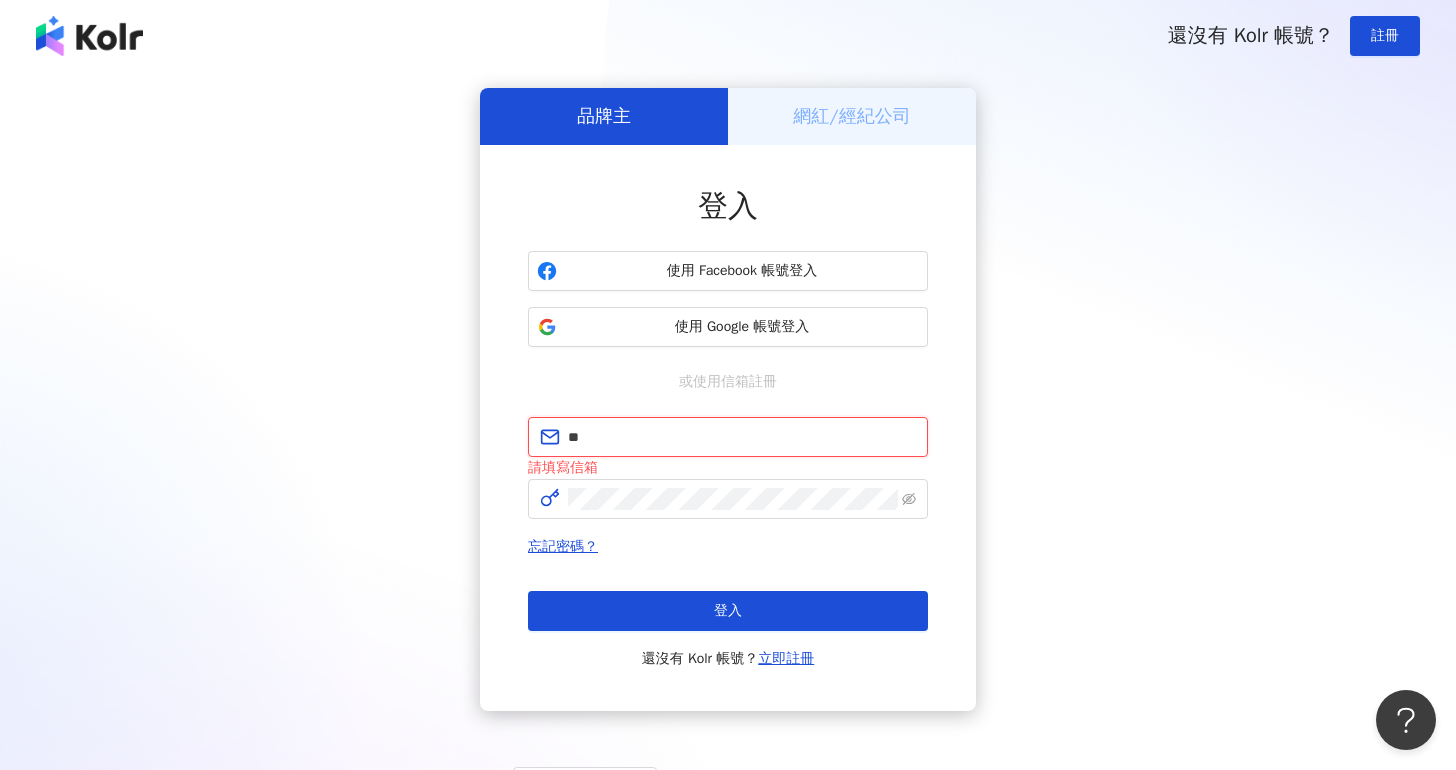 type on "*" 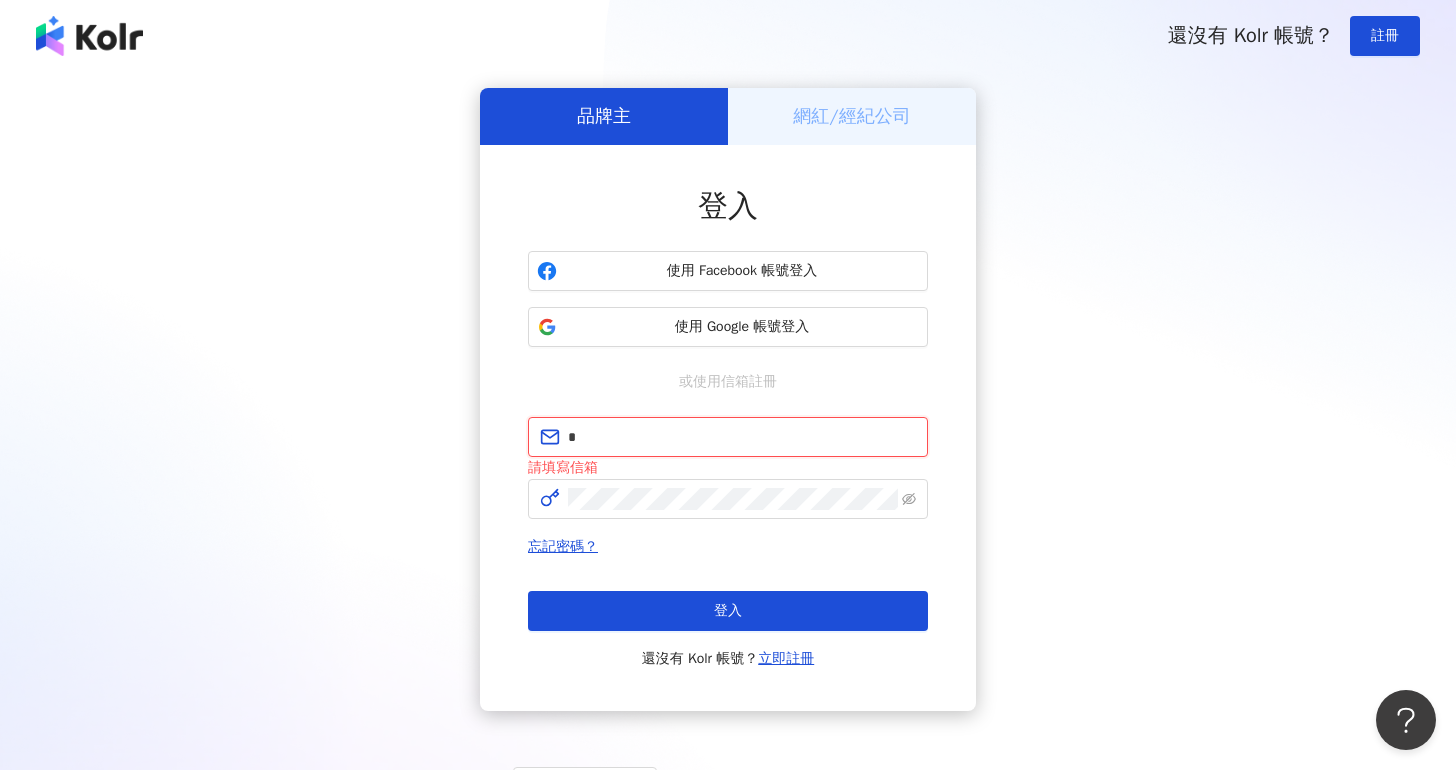 type 